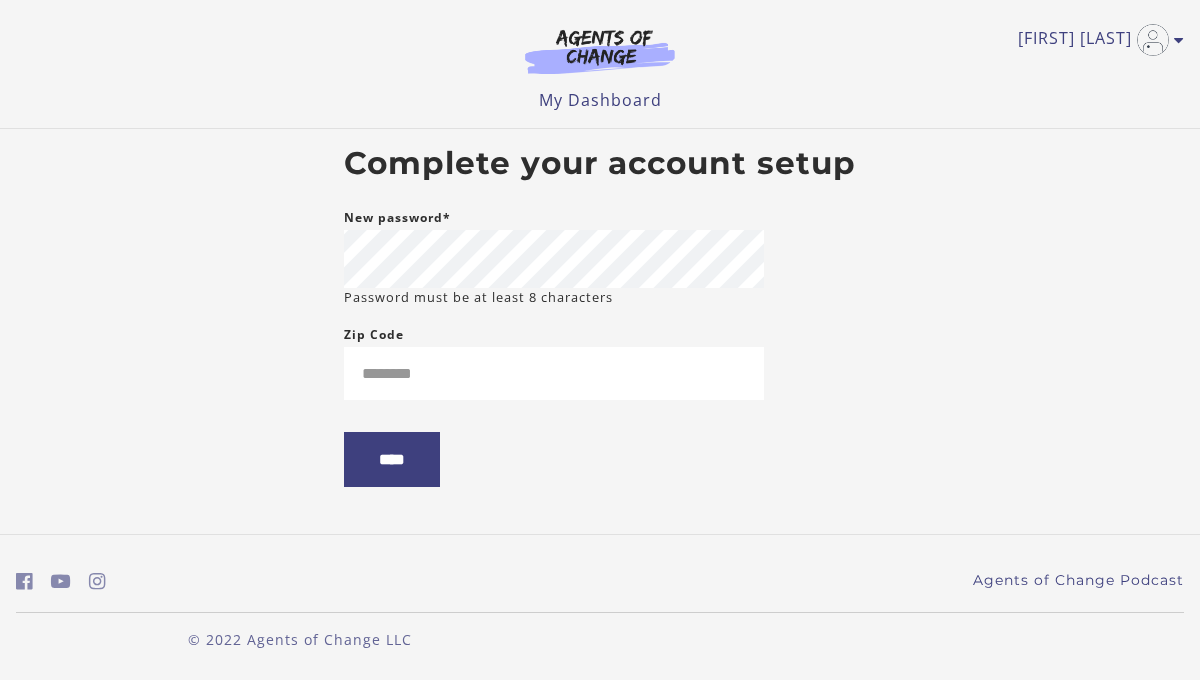 scroll, scrollTop: 0, scrollLeft: 0, axis: both 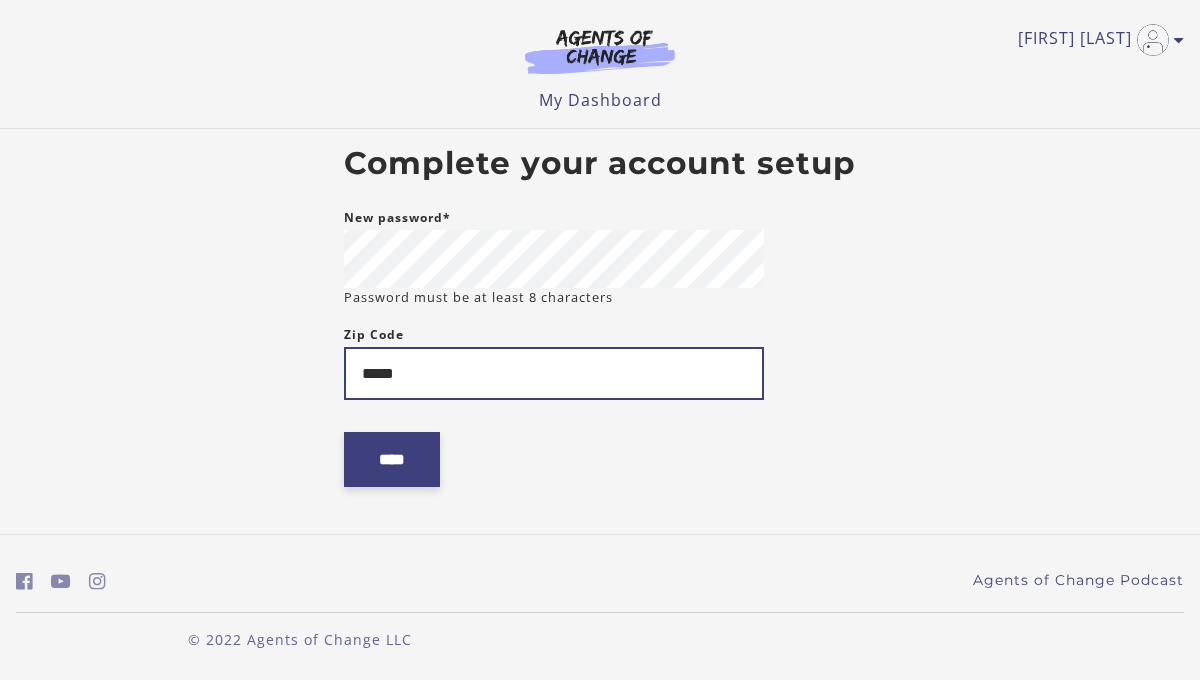 type on "*****" 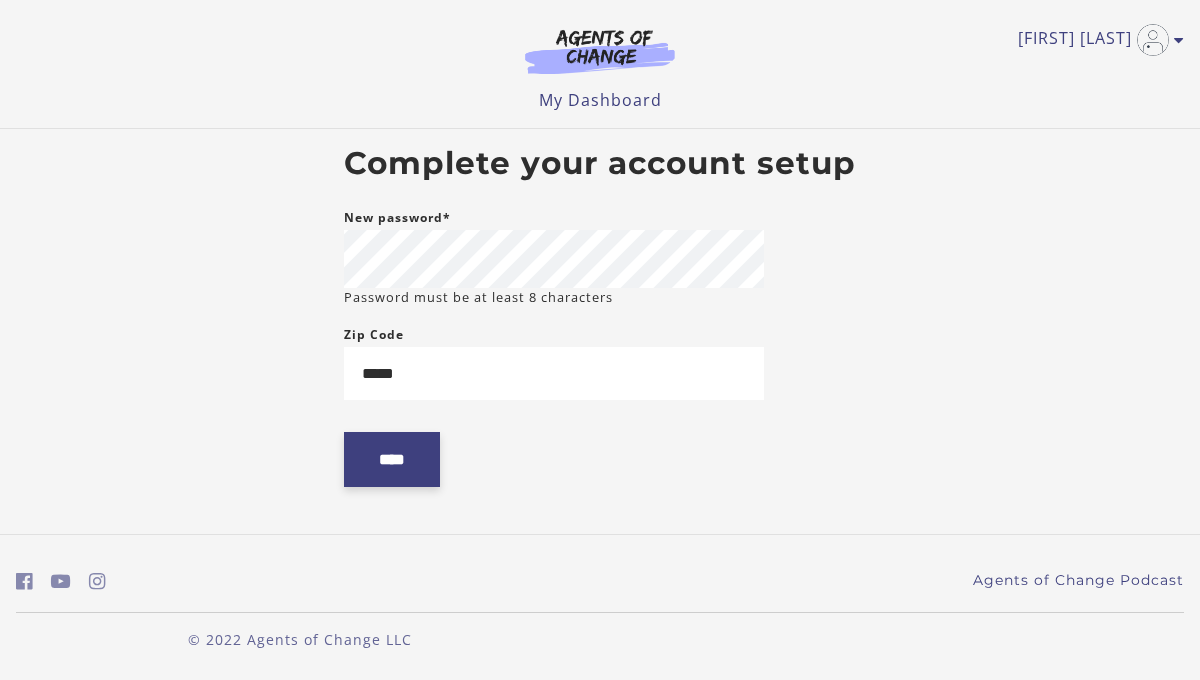 click on "****" at bounding box center (392, 459) 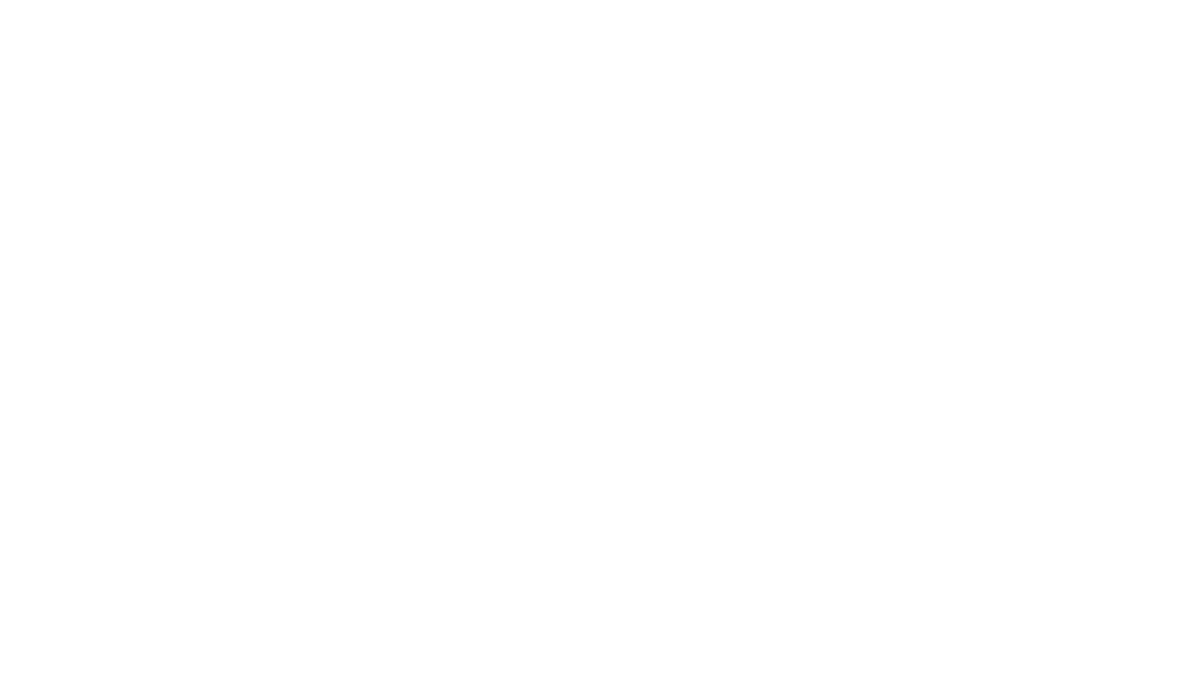 scroll, scrollTop: 0, scrollLeft: 0, axis: both 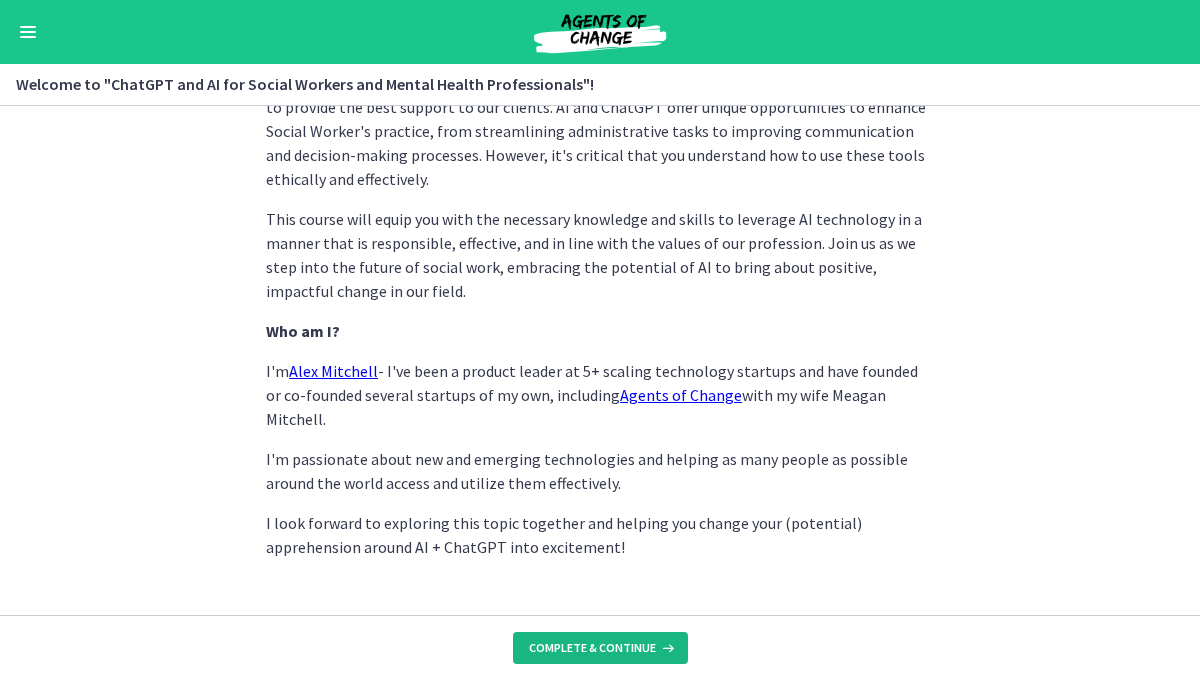 click on "Complete & continue" at bounding box center [592, 648] 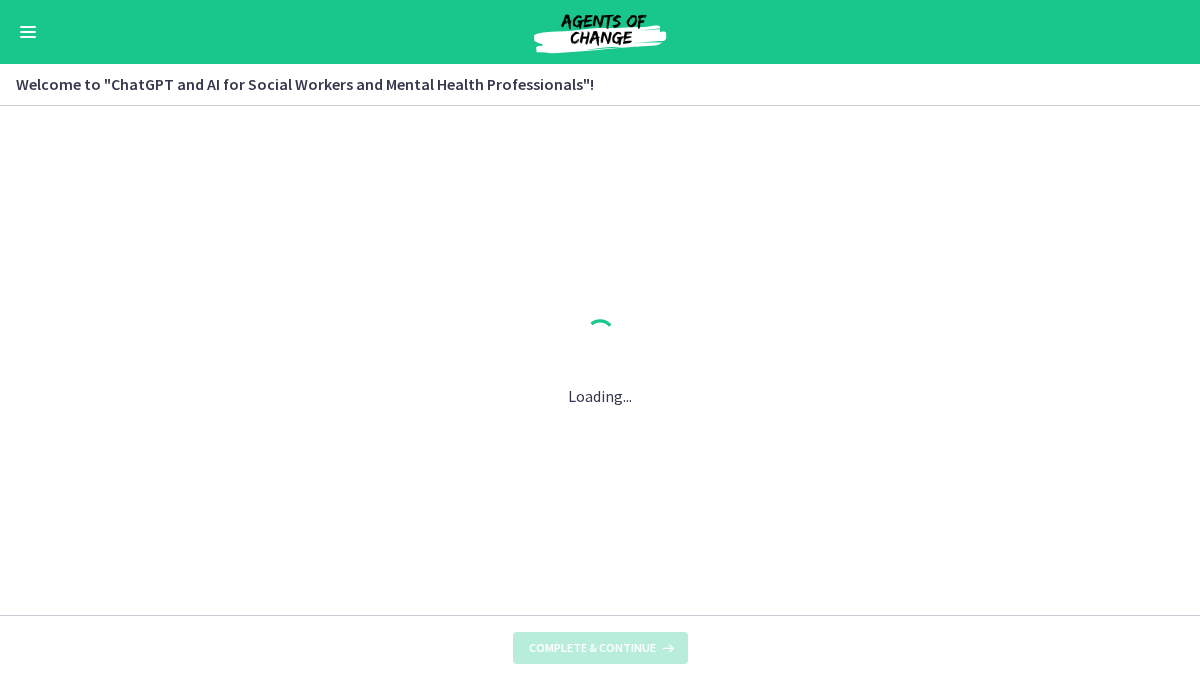 scroll, scrollTop: 0, scrollLeft: 0, axis: both 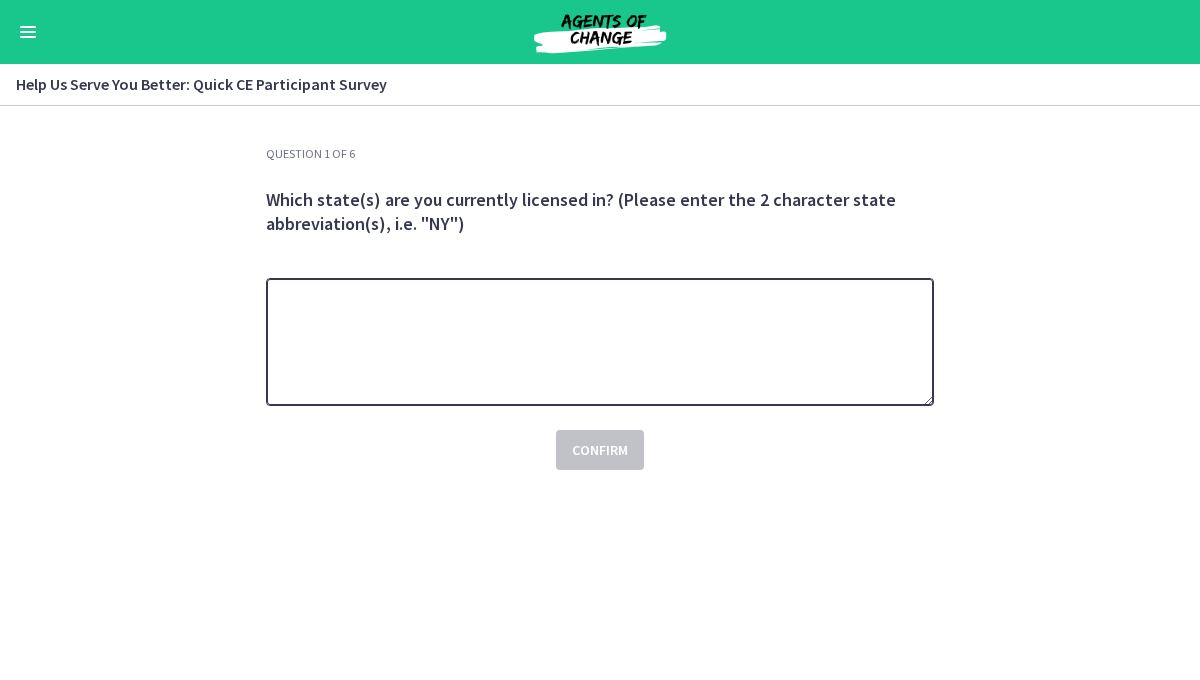 click at bounding box center (600, 342) 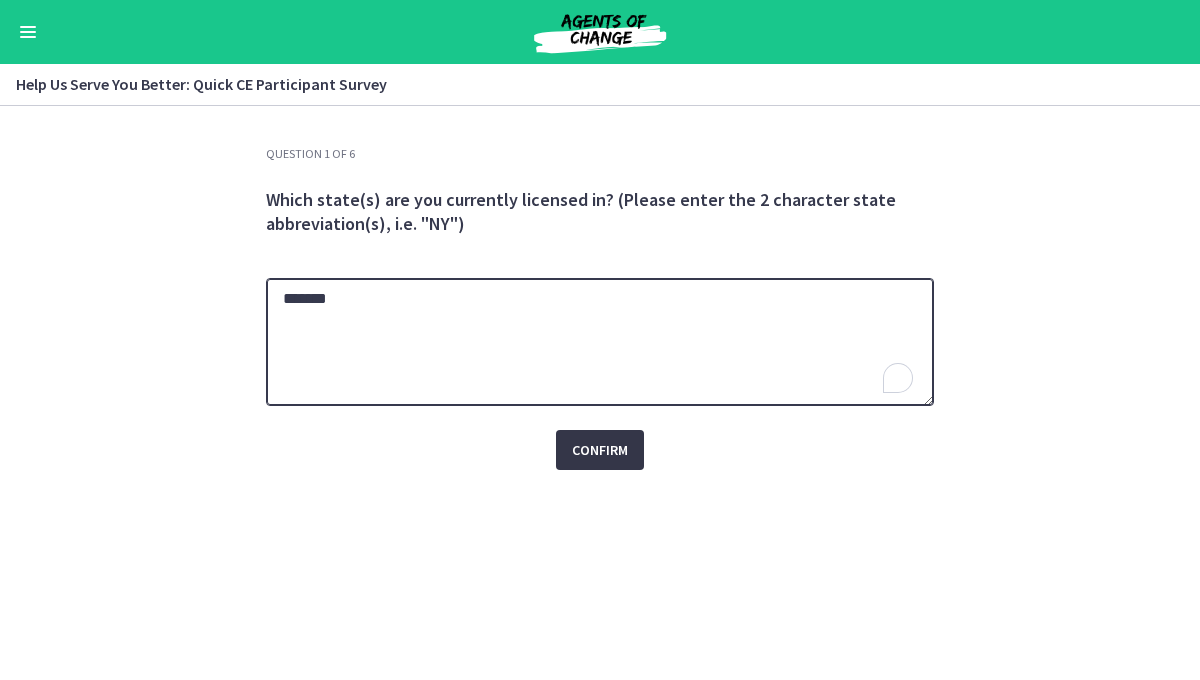 type on "*******" 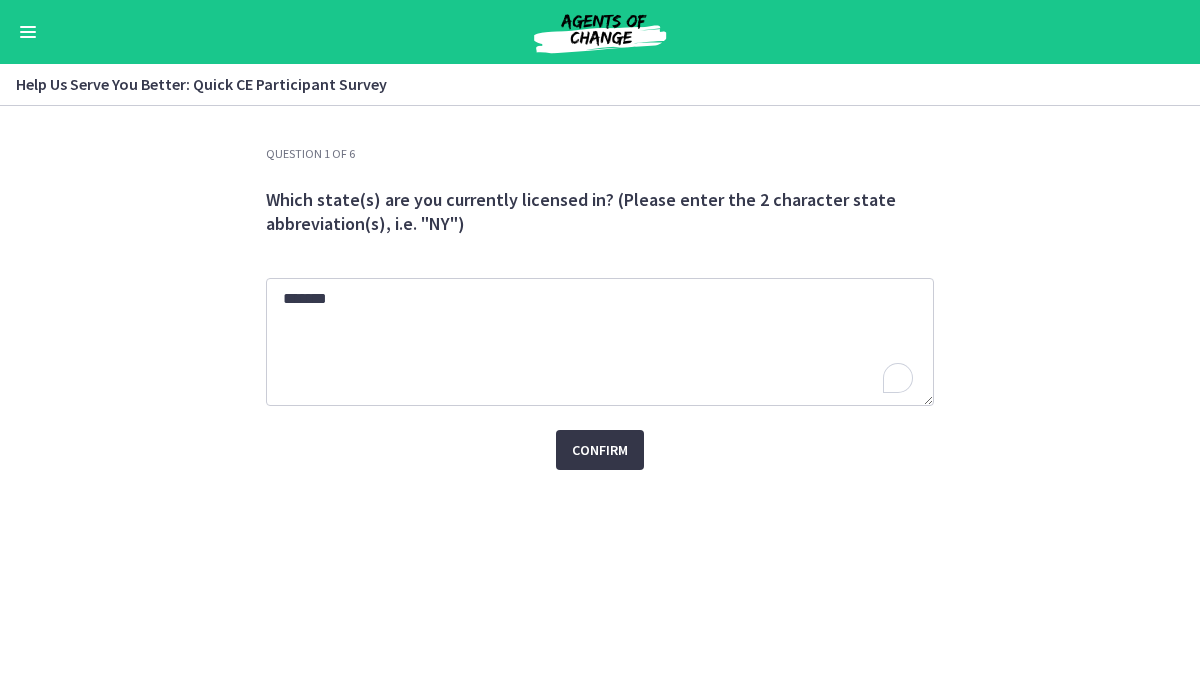 click on "Confirm" at bounding box center (600, 450) 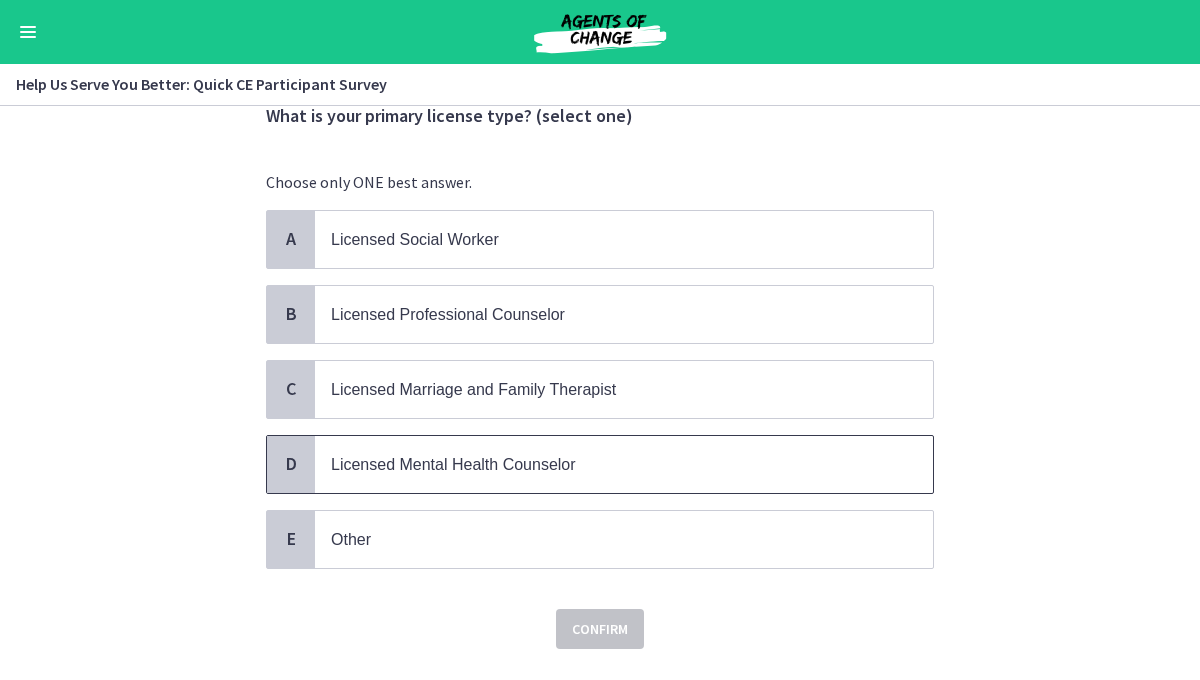 scroll, scrollTop: 29, scrollLeft: 0, axis: vertical 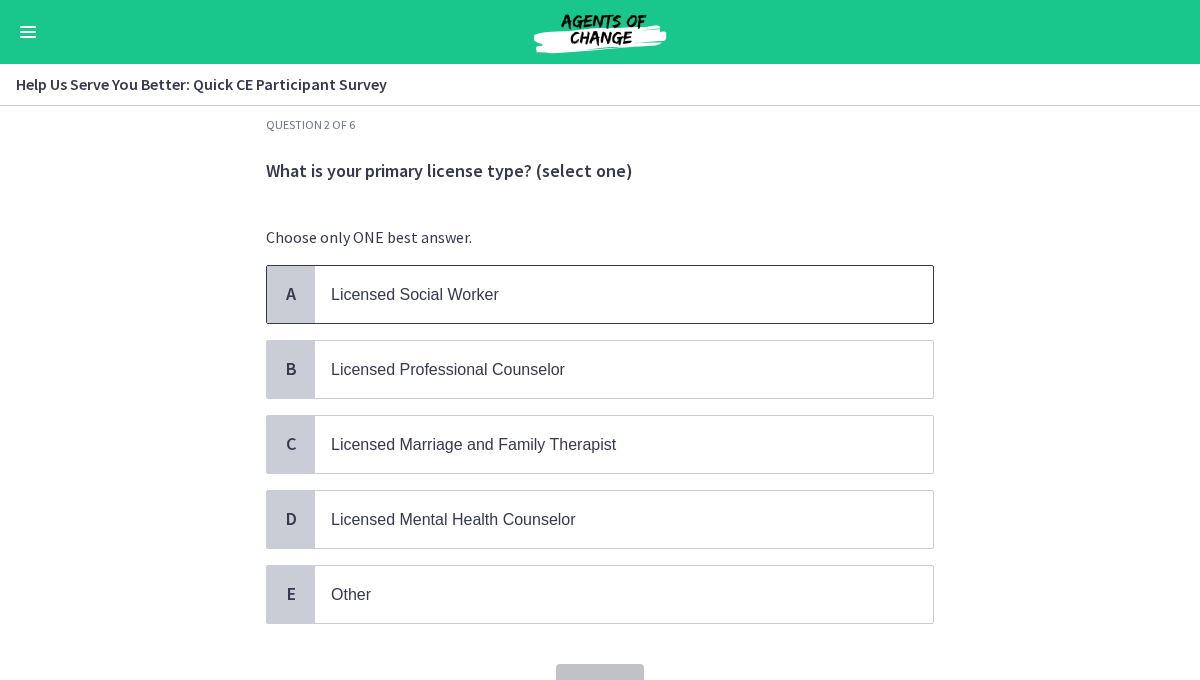 click on "Licensed Social Worker" at bounding box center (604, 294) 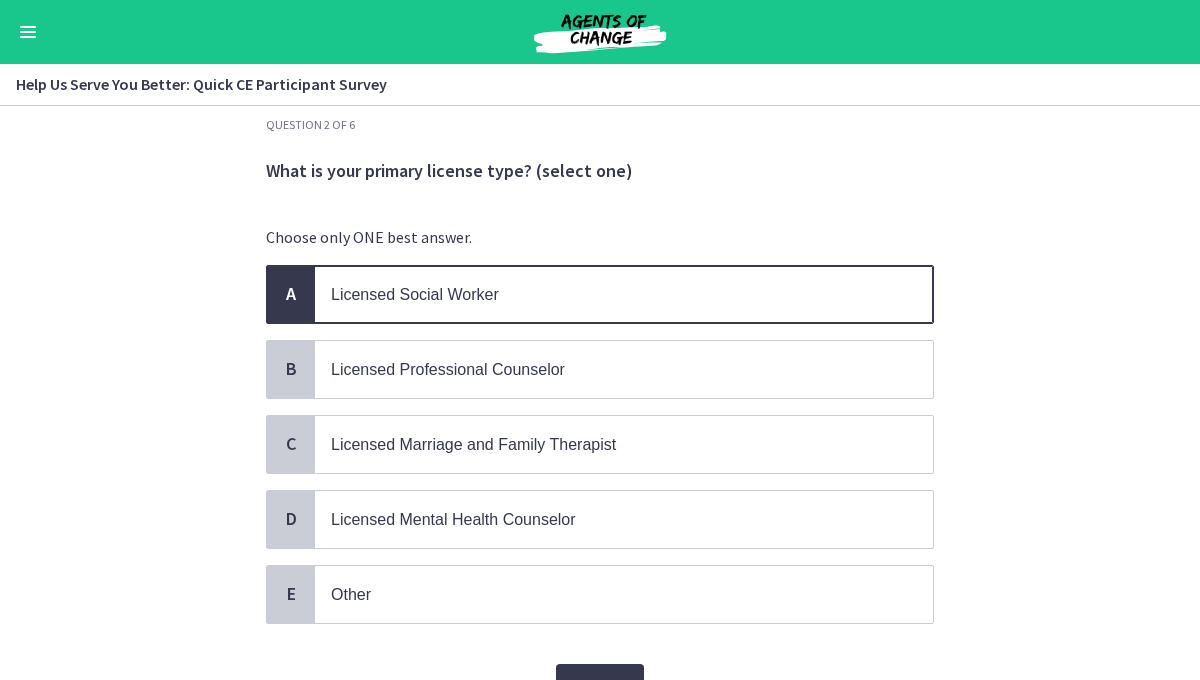 scroll, scrollTop: 128, scrollLeft: 0, axis: vertical 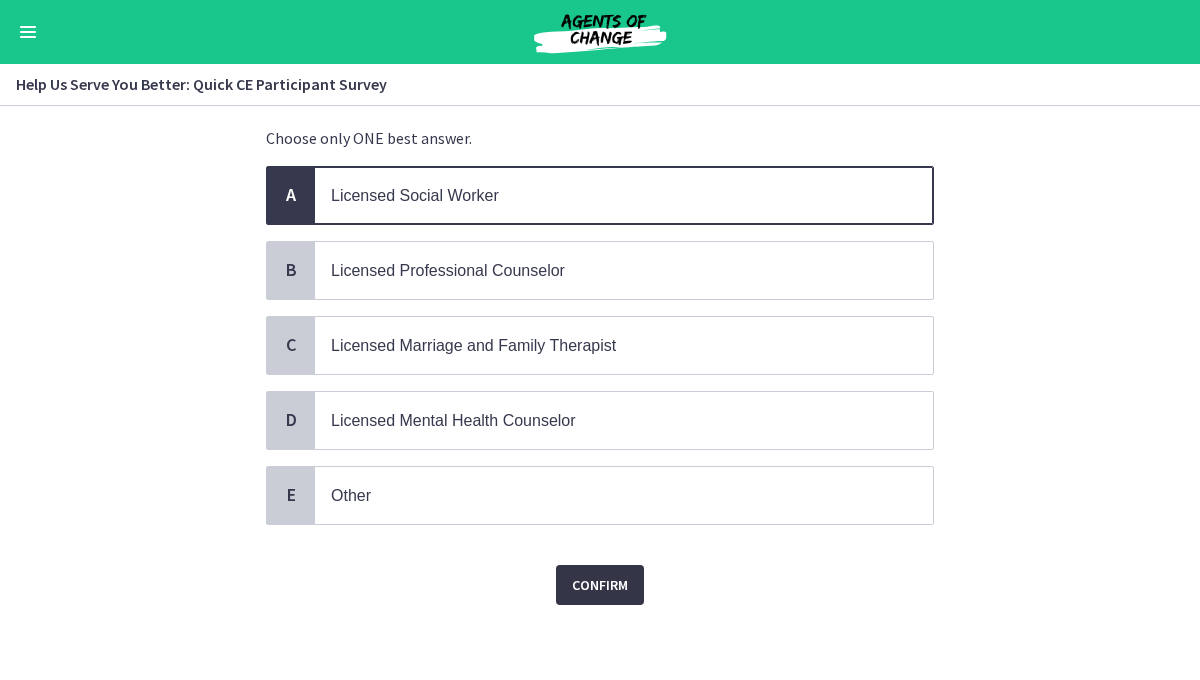 click on "Confirm" at bounding box center [600, 585] 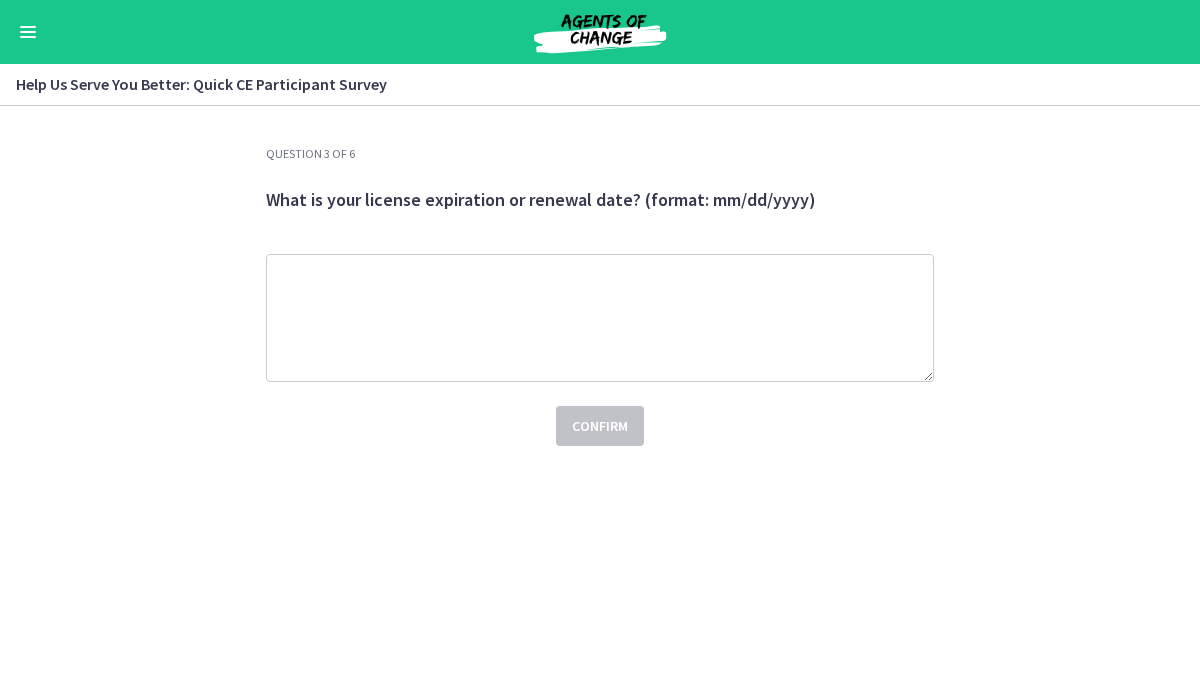 scroll, scrollTop: 0, scrollLeft: 0, axis: both 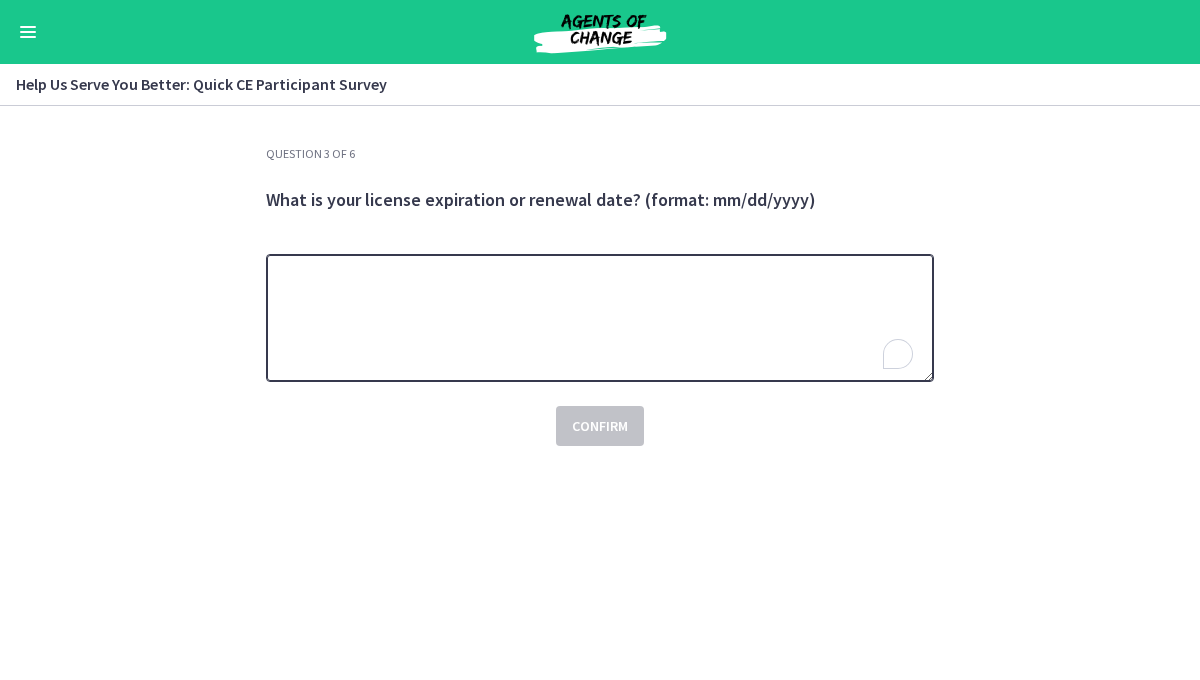 click at bounding box center [600, 318] 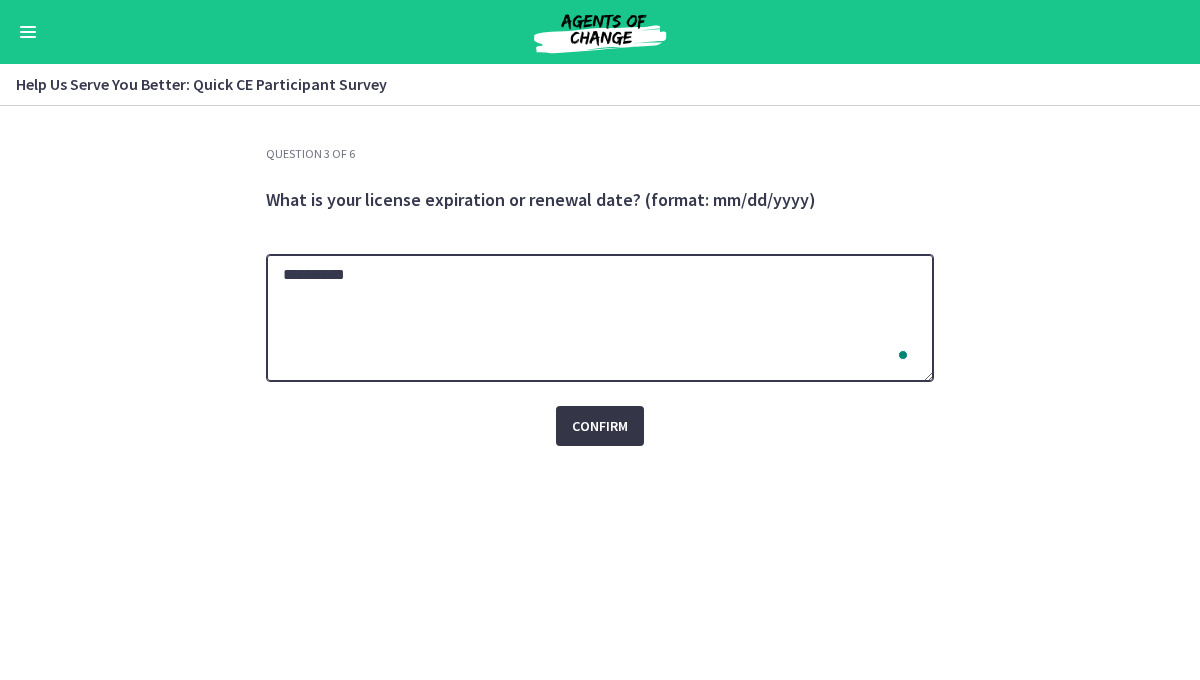 type on "**********" 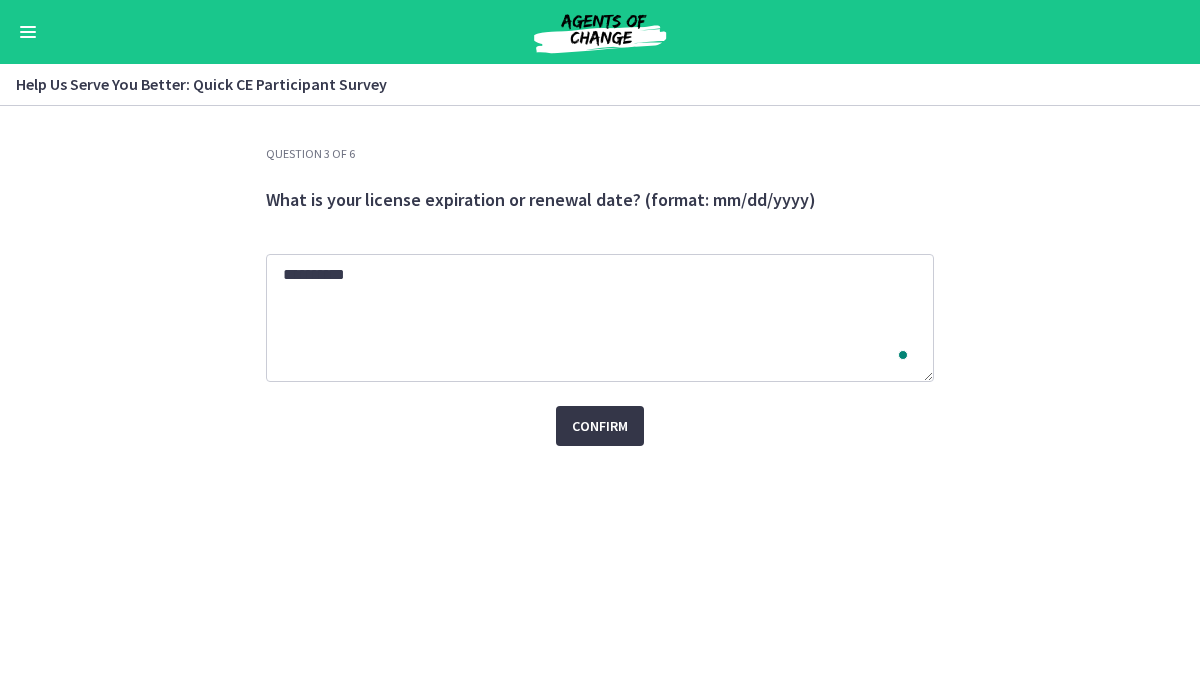 click on "Confirm" at bounding box center [600, 426] 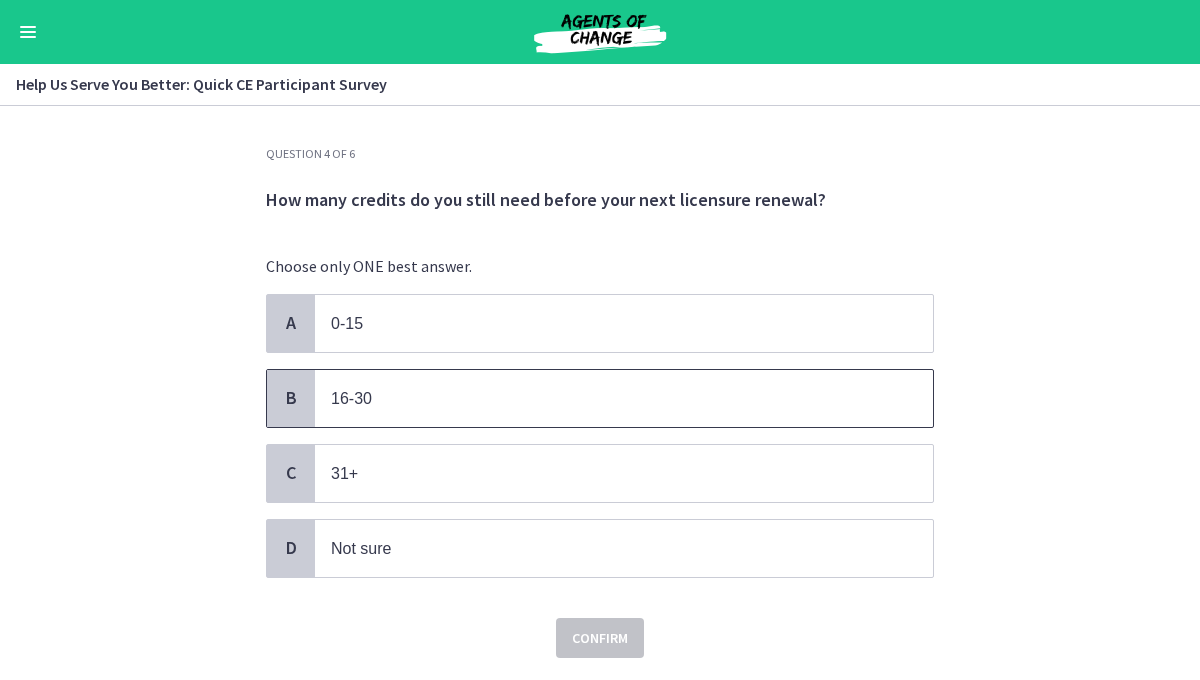 click on "16-30" at bounding box center (624, 398) 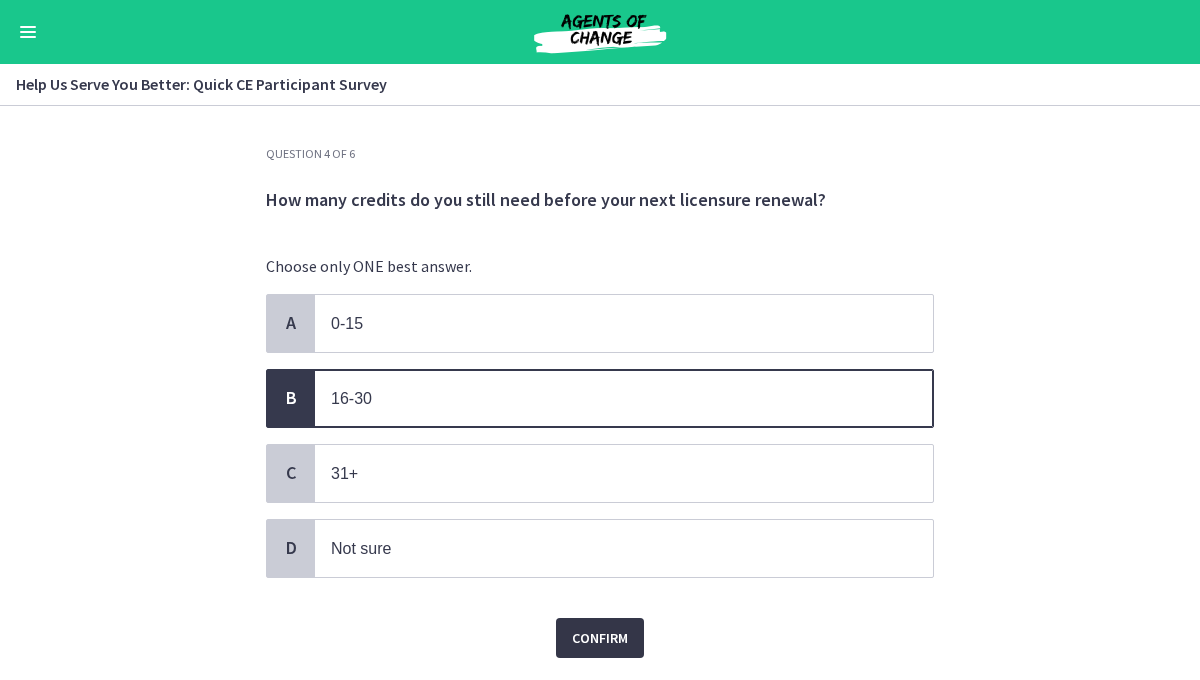 click on "Confirm" at bounding box center [600, 638] 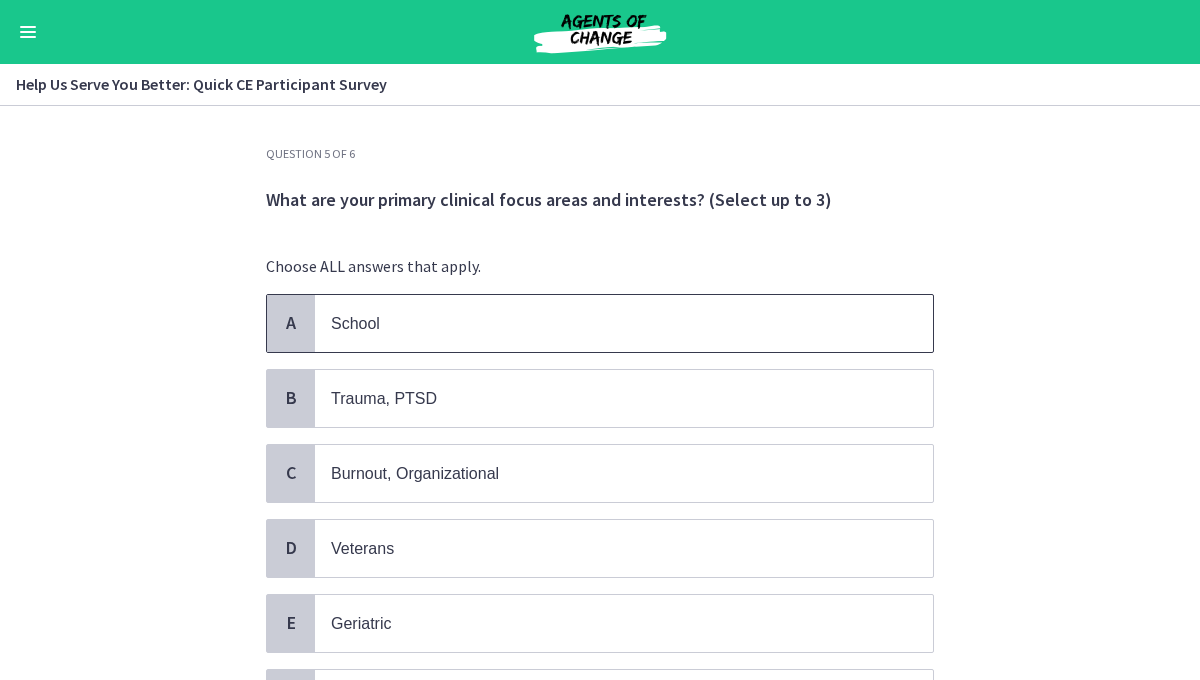 click on "School" at bounding box center (604, 323) 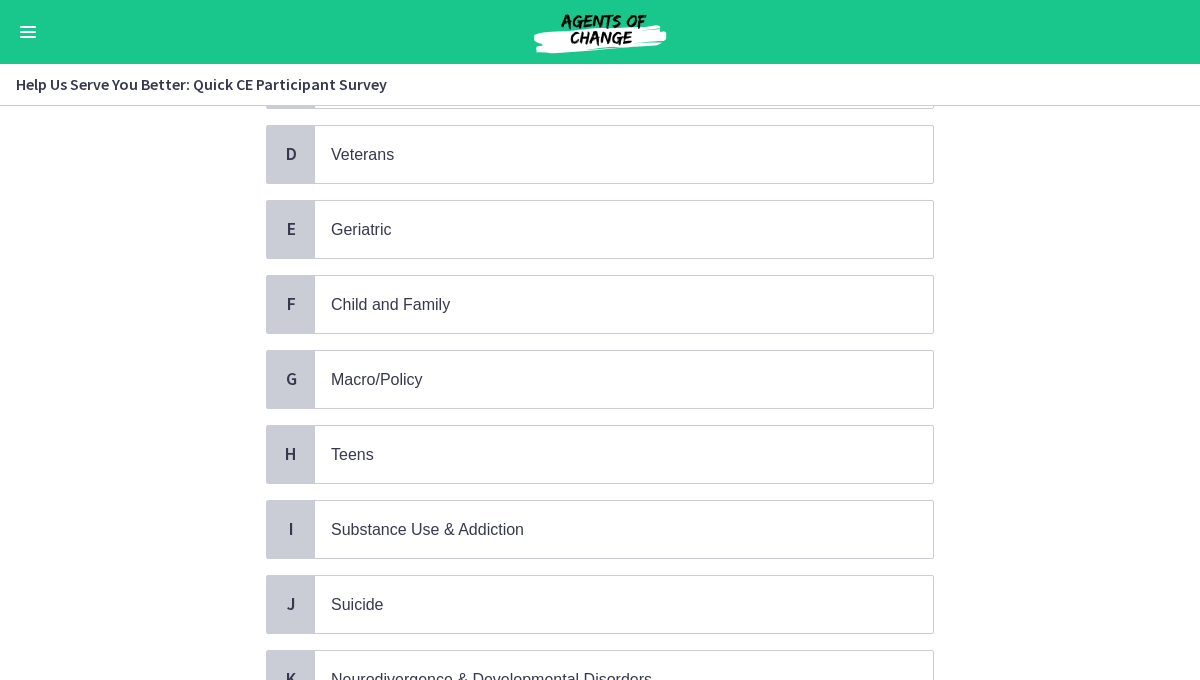 scroll, scrollTop: 398, scrollLeft: 0, axis: vertical 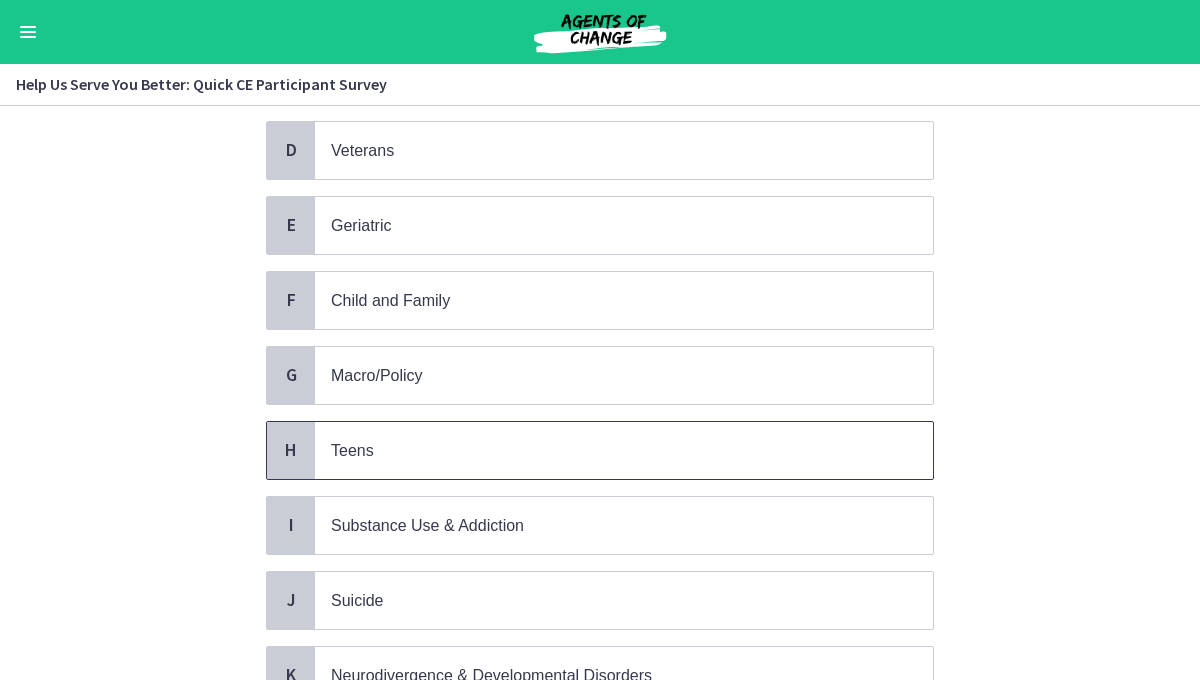 click on "Teens" at bounding box center (604, 450) 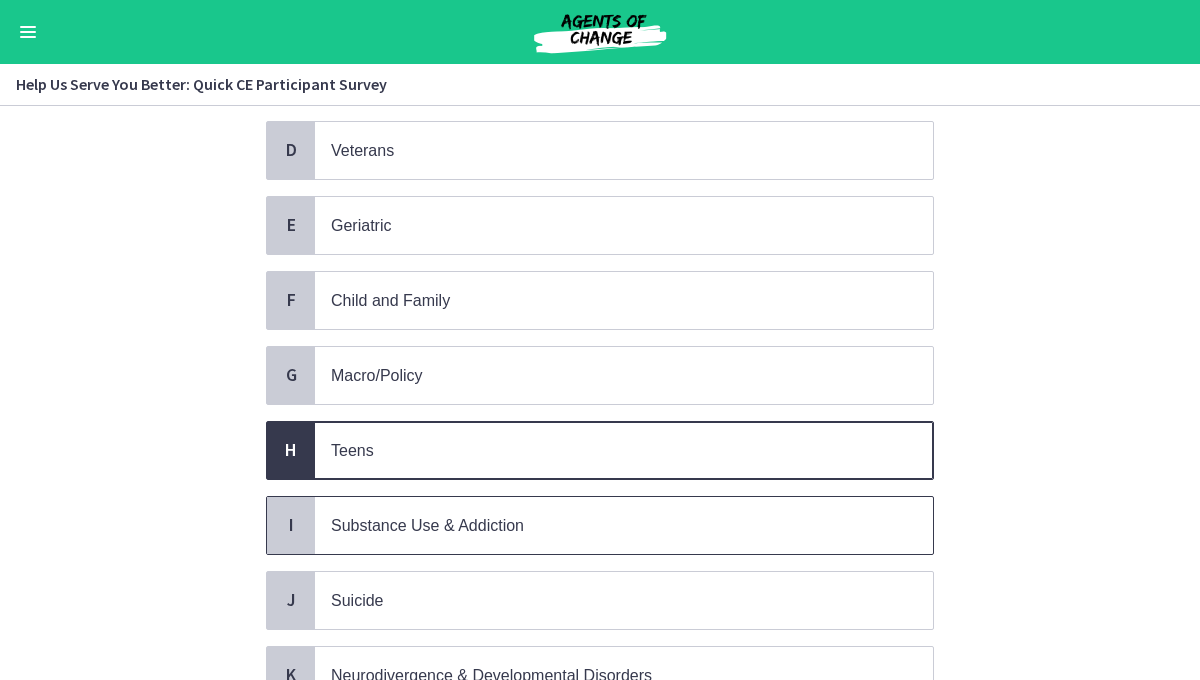 click on "Substance Use & Addiction" at bounding box center (427, 525) 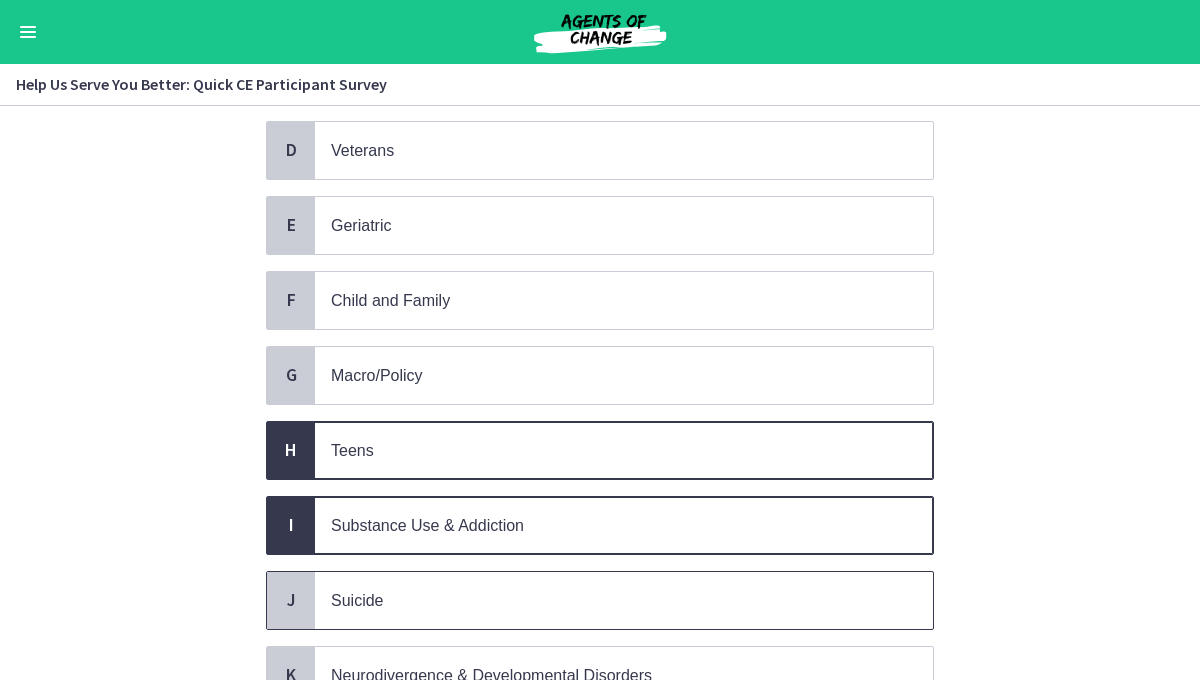 click on "Suicide" at bounding box center (624, 600) 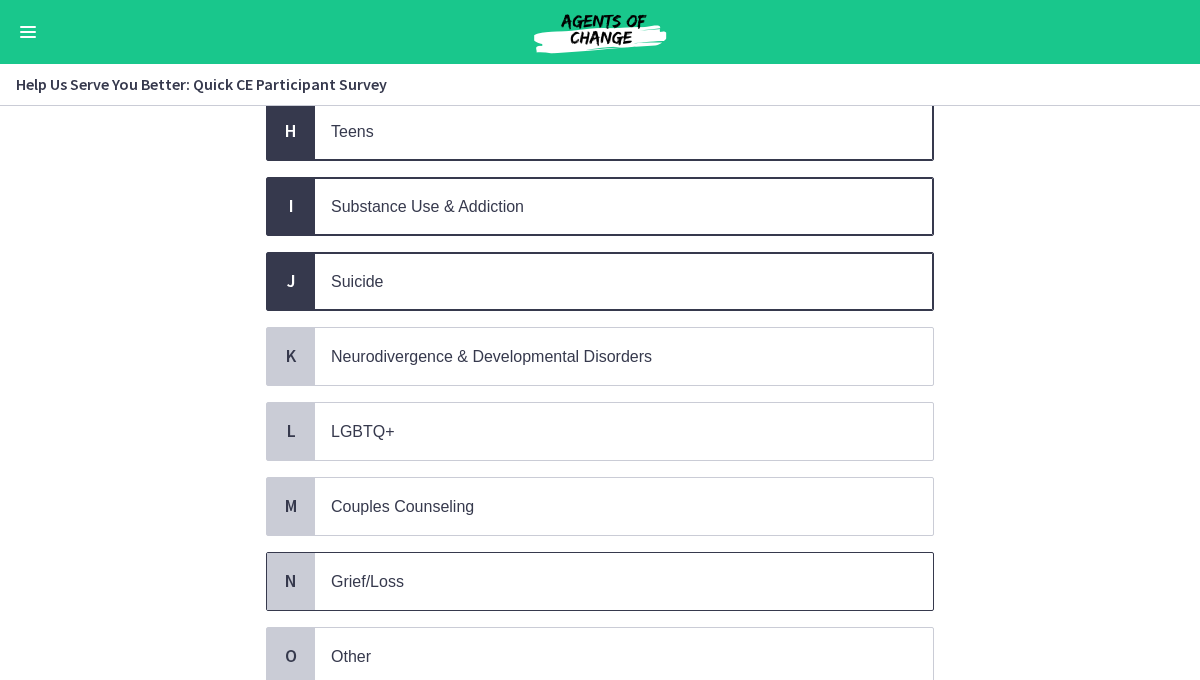 scroll, scrollTop: 732, scrollLeft: 0, axis: vertical 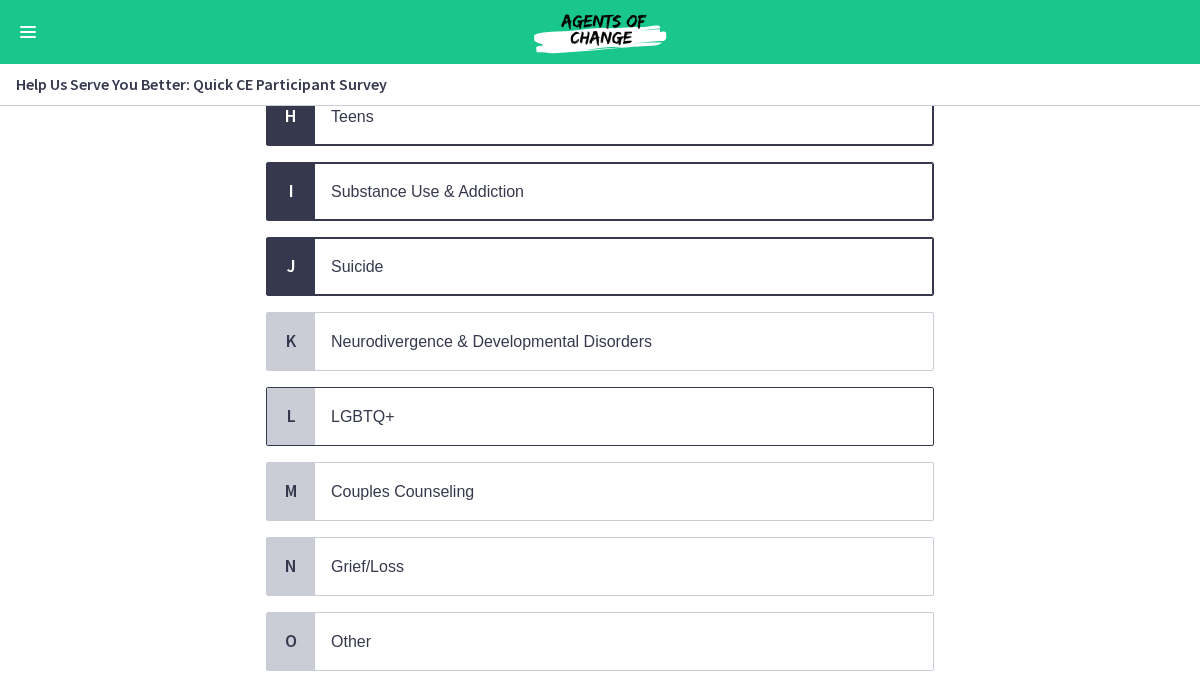 click on "LGBTQ+" at bounding box center (363, 416) 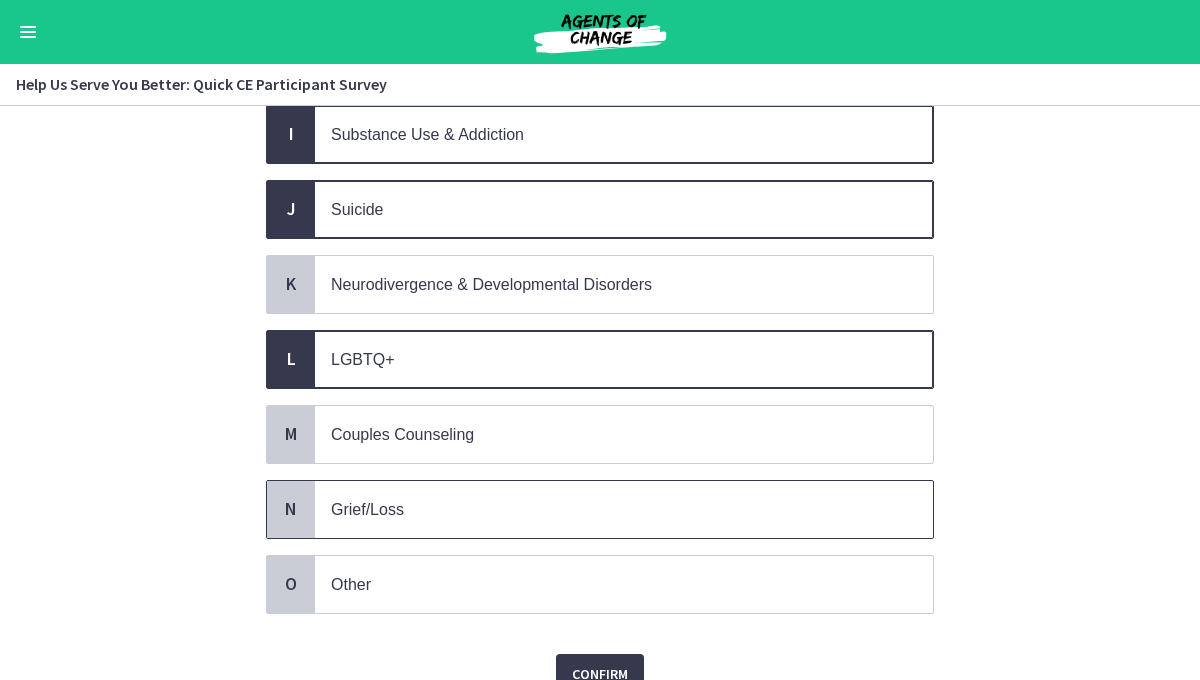 click on "Grief/Loss" at bounding box center [367, 509] 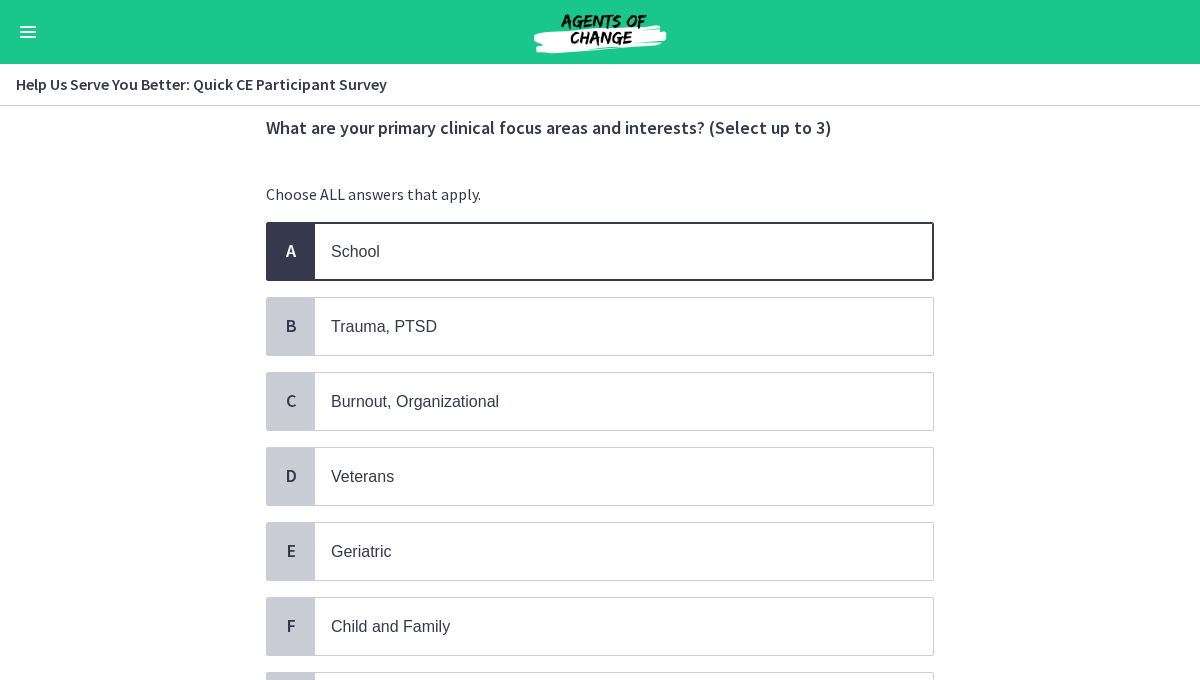 scroll, scrollTop: 74, scrollLeft: 0, axis: vertical 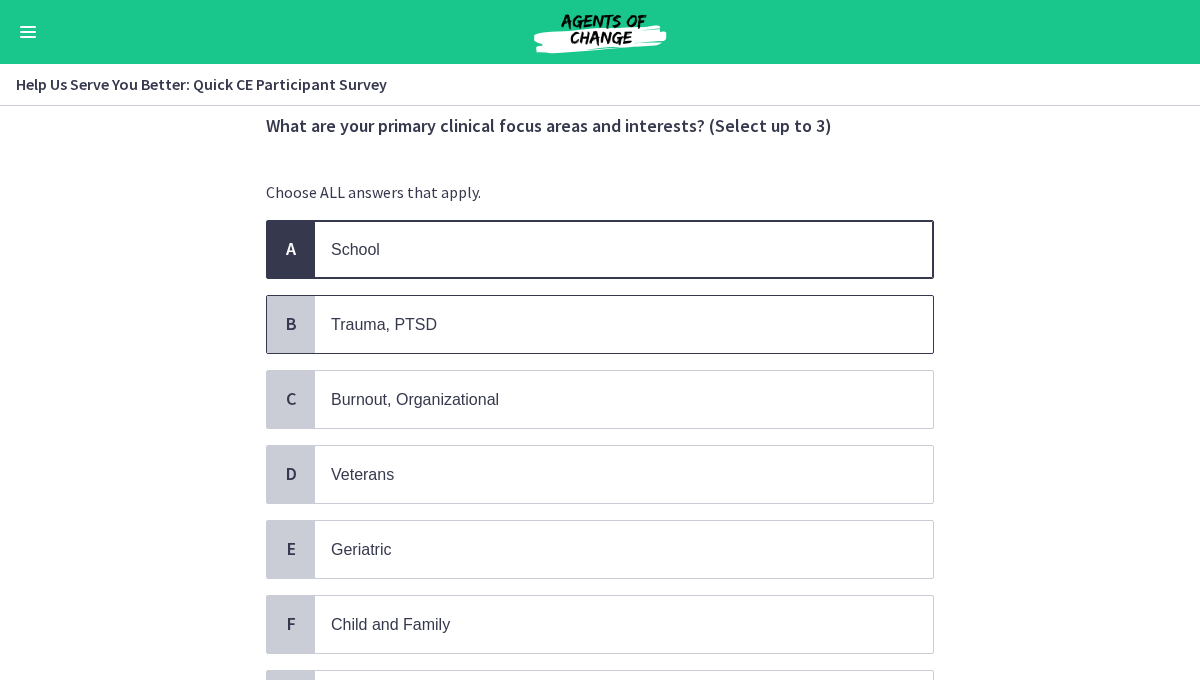 click on "Trauma, PTSD" at bounding box center [624, 324] 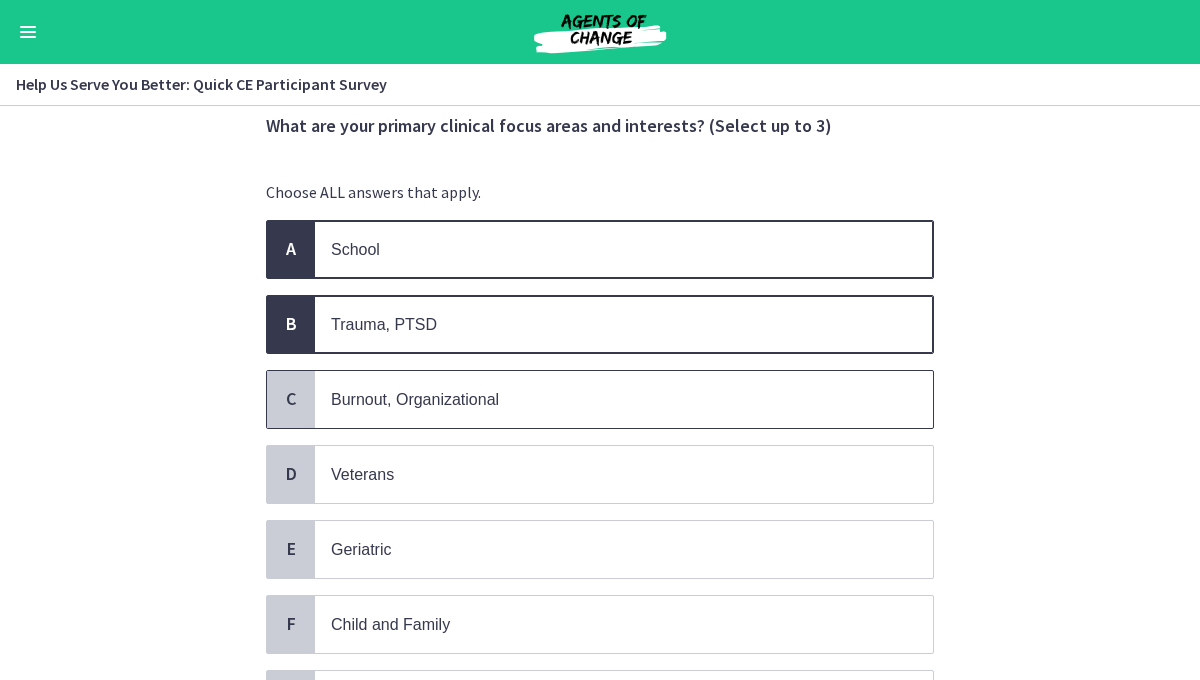 click on "Burnout, Organizational" at bounding box center [415, 399] 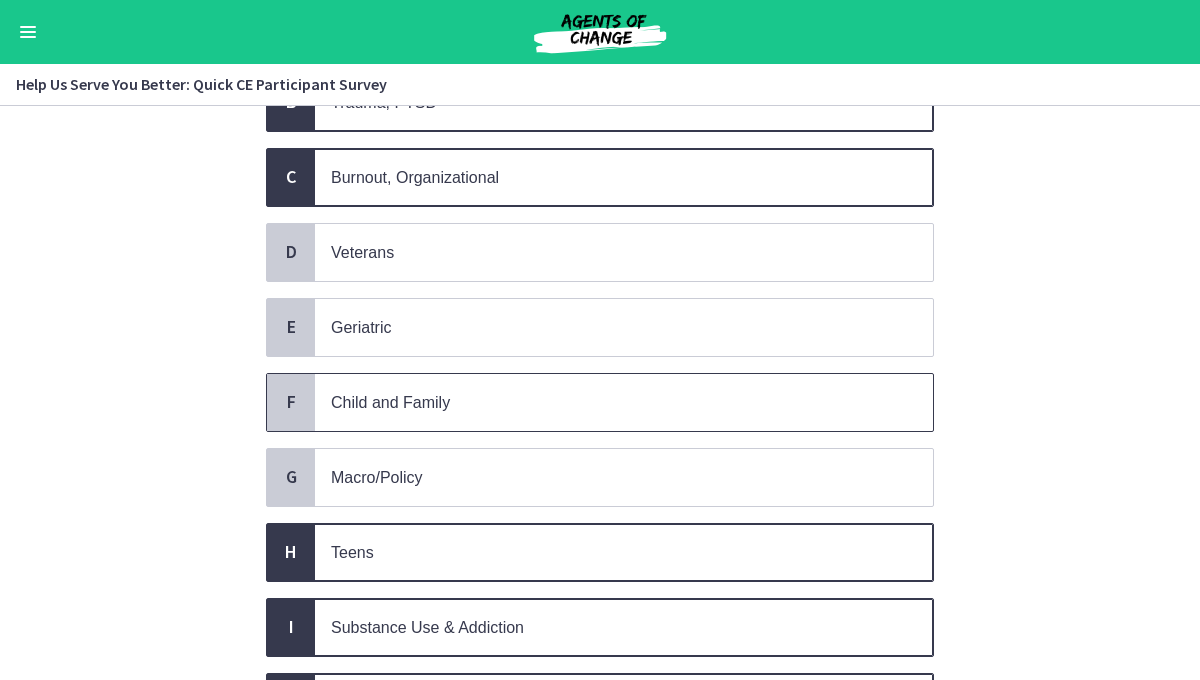 click on "Child and Family" at bounding box center [390, 402] 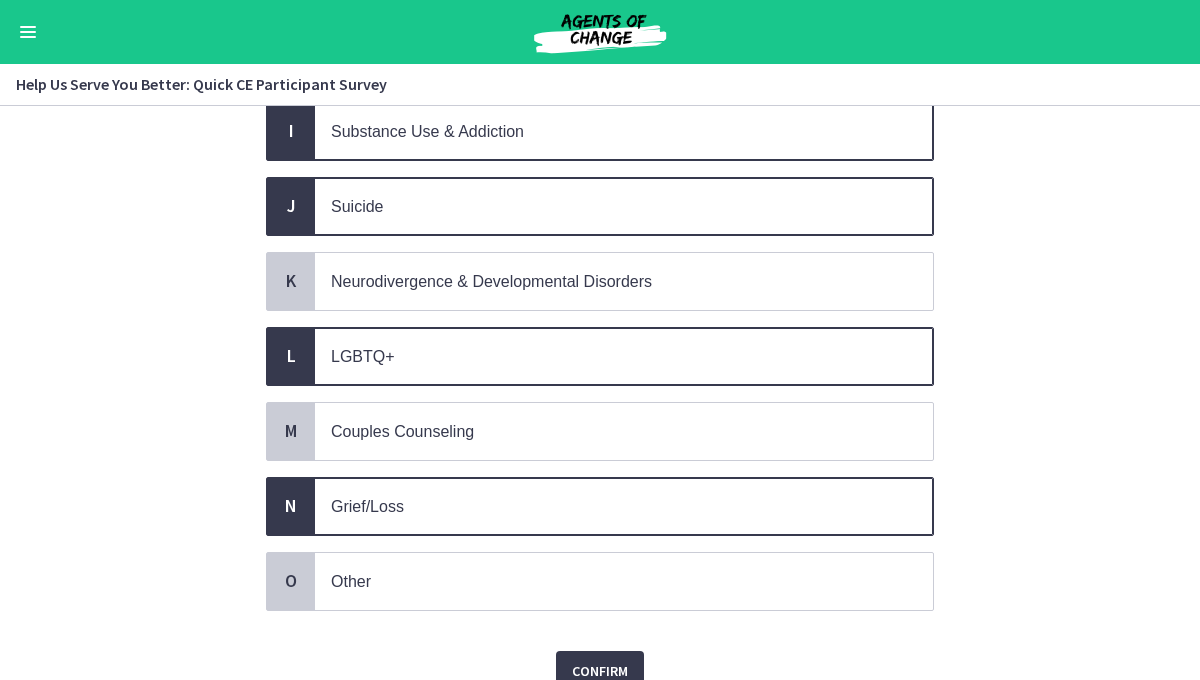 scroll, scrollTop: 868, scrollLeft: 0, axis: vertical 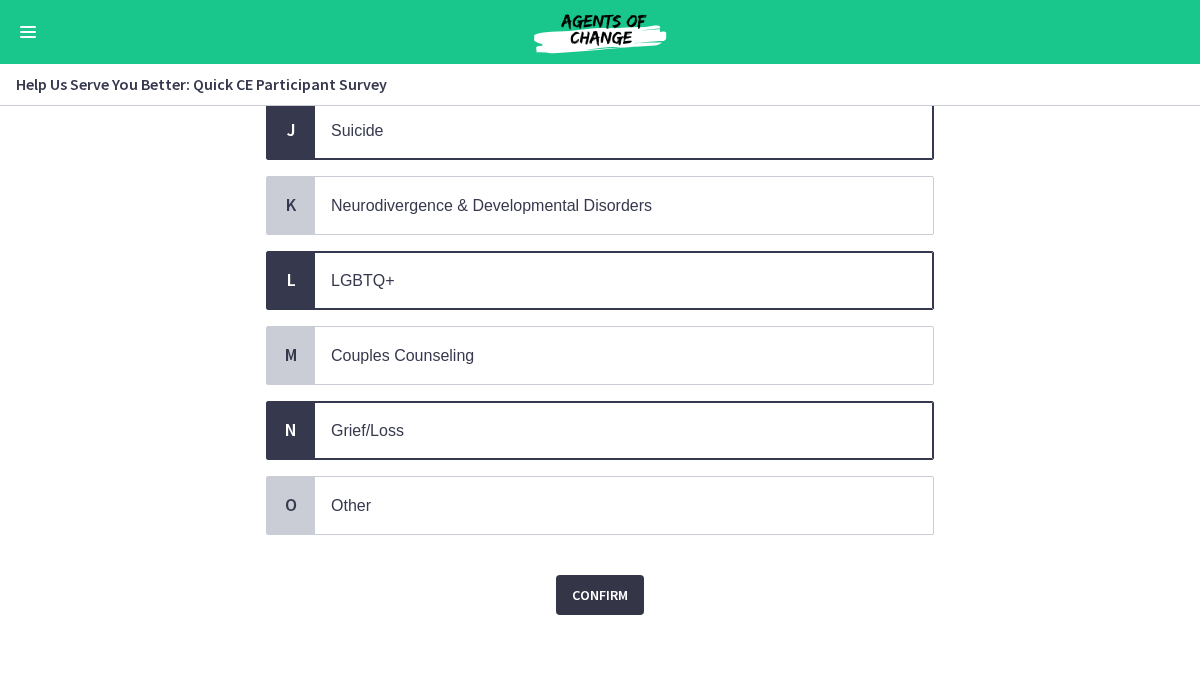 click on "Confirm" at bounding box center [600, 595] 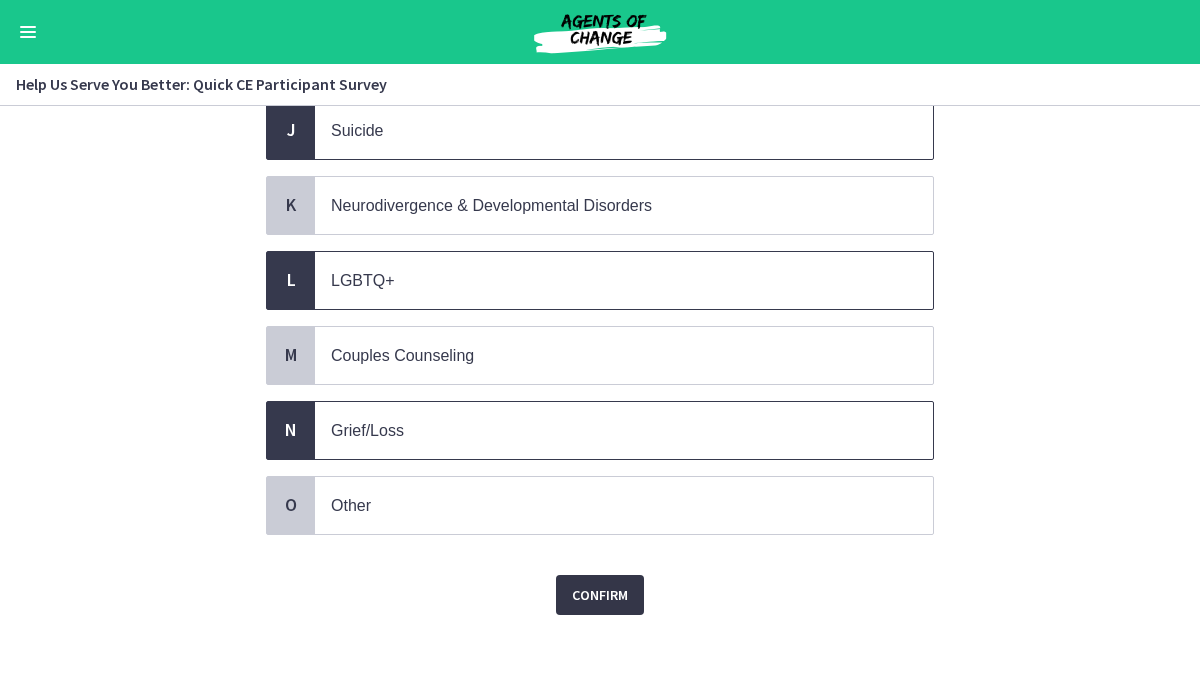 scroll, scrollTop: 0, scrollLeft: 0, axis: both 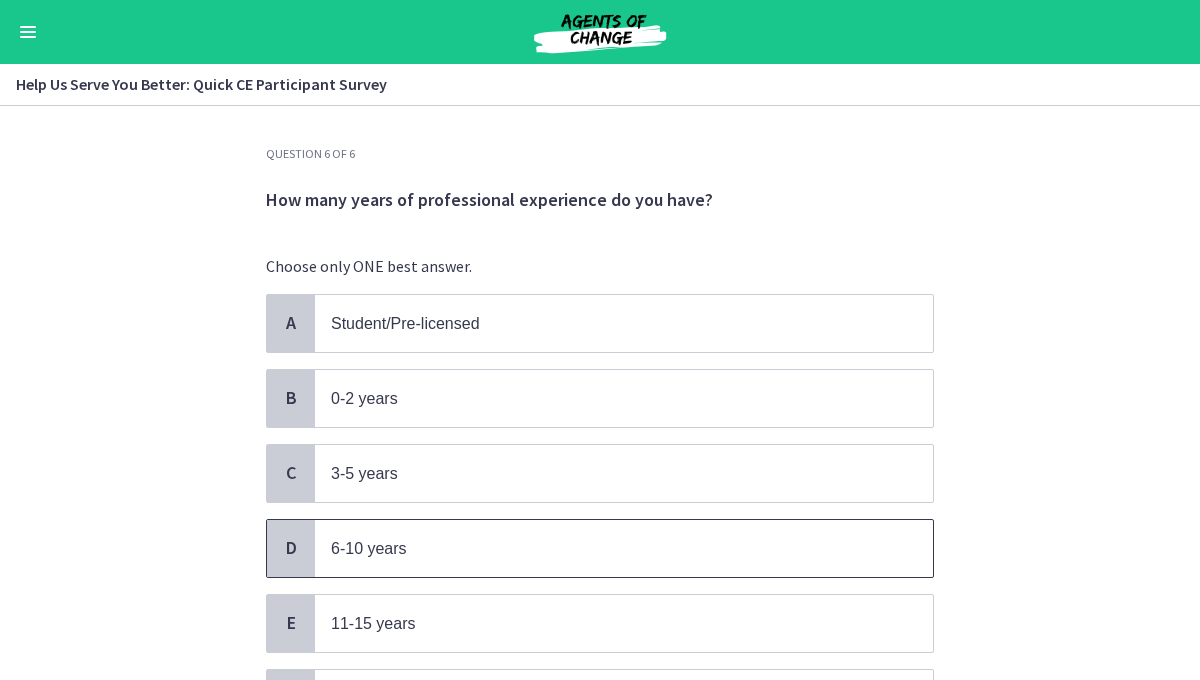 click on "6-10 years" at bounding box center (604, 548) 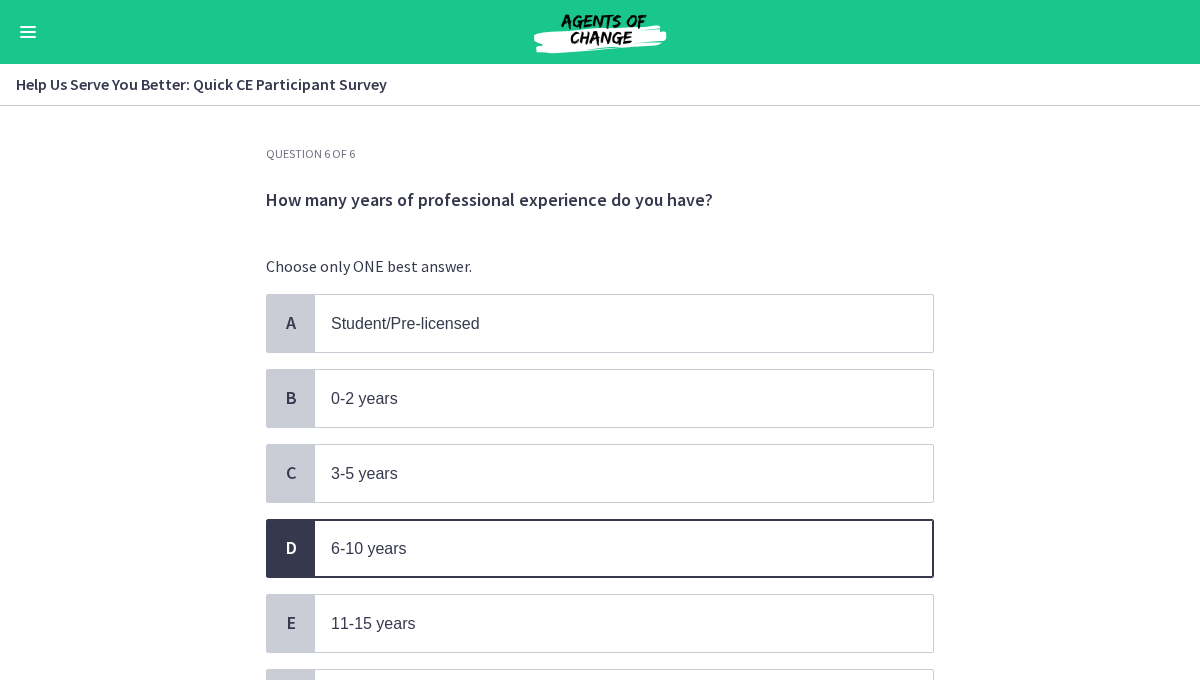 scroll, scrollTop: 202, scrollLeft: 0, axis: vertical 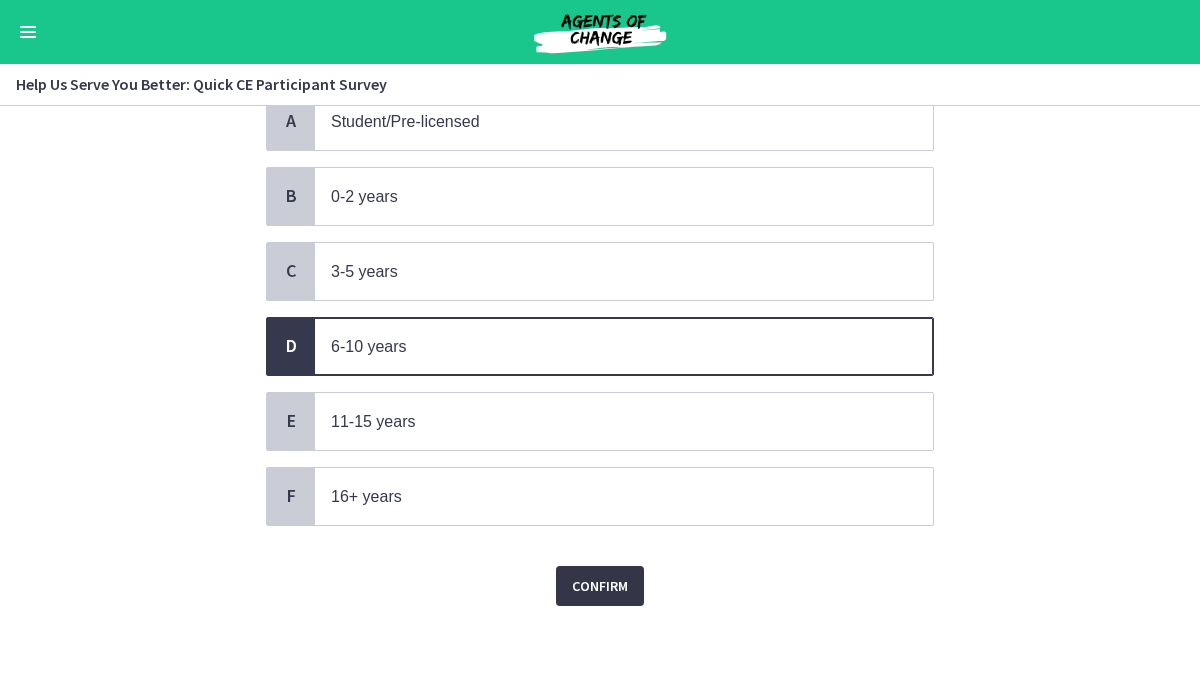 click on "Confirm" at bounding box center [600, 586] 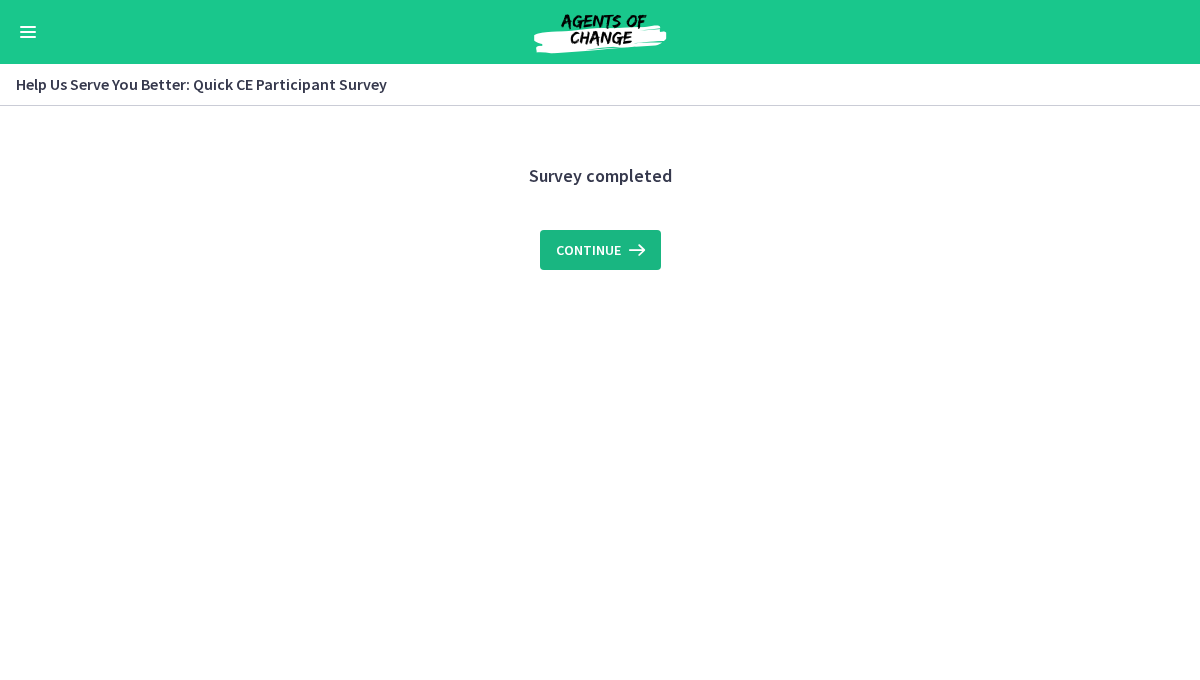 scroll, scrollTop: 0, scrollLeft: 0, axis: both 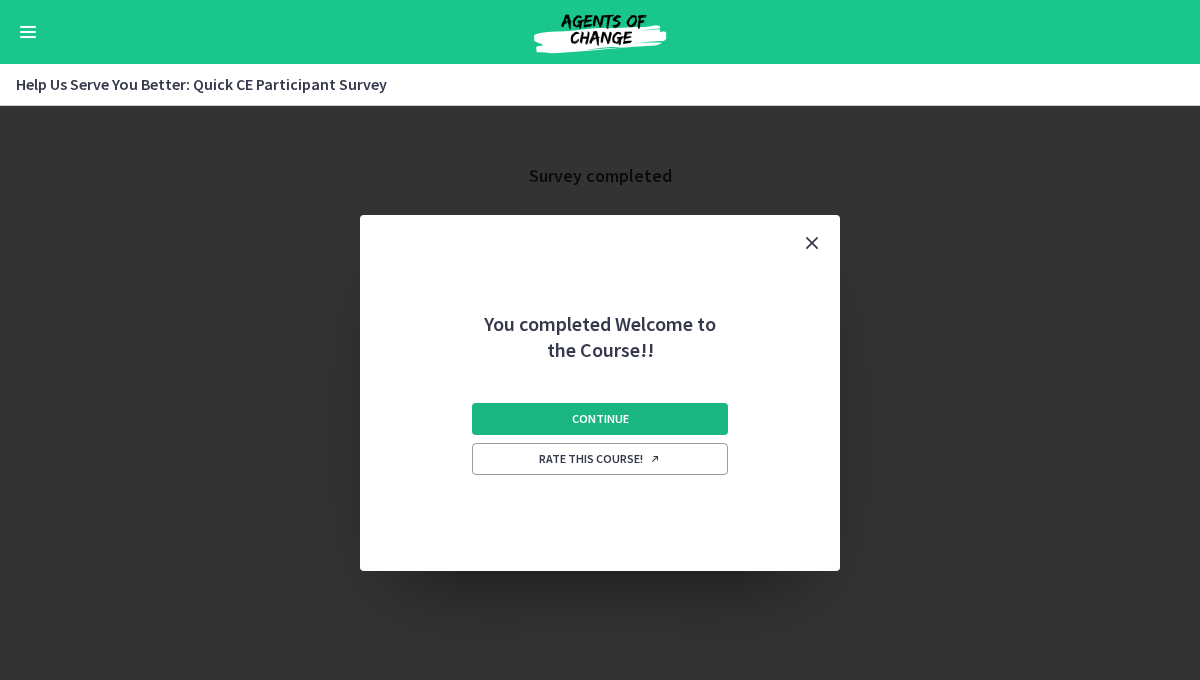click on "Continue" at bounding box center (600, 419) 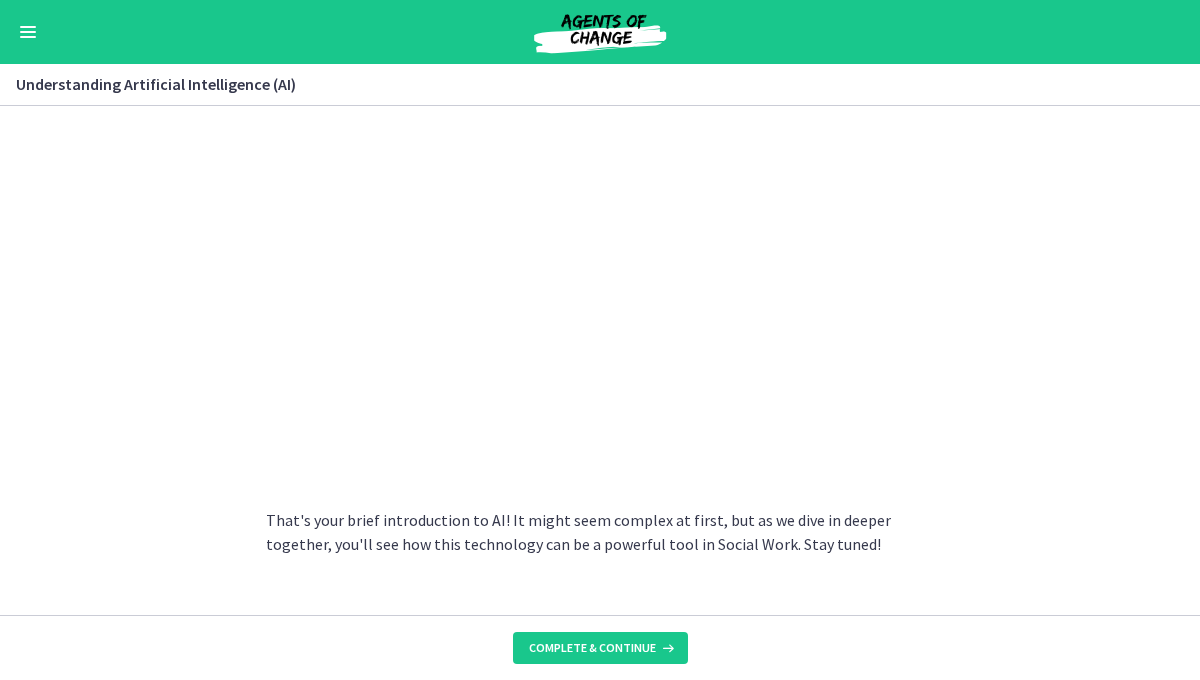 scroll, scrollTop: 961, scrollLeft: 0, axis: vertical 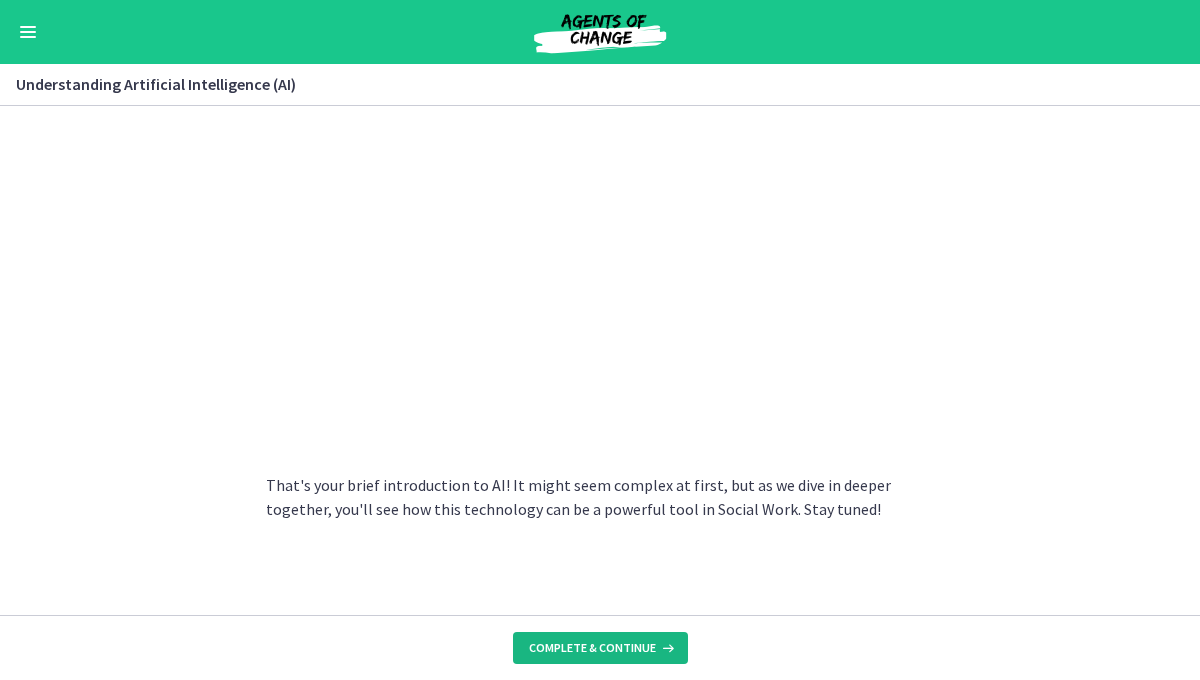 click on "Complete & continue" at bounding box center [592, 648] 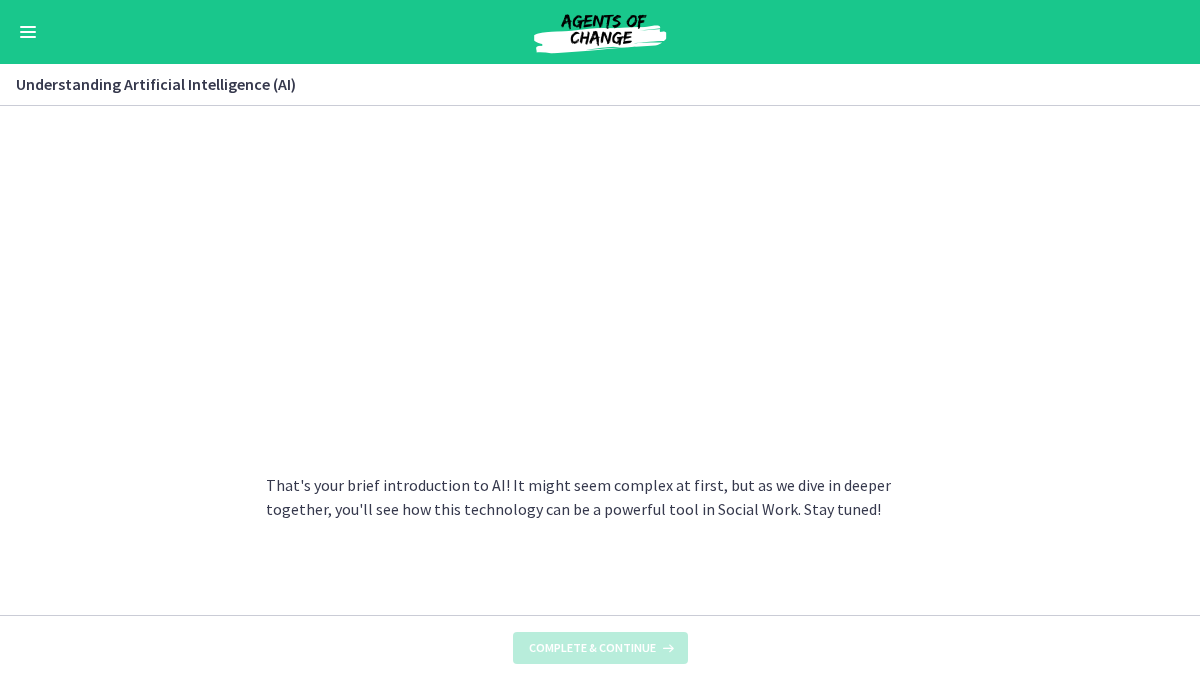 scroll, scrollTop: 0, scrollLeft: 0, axis: both 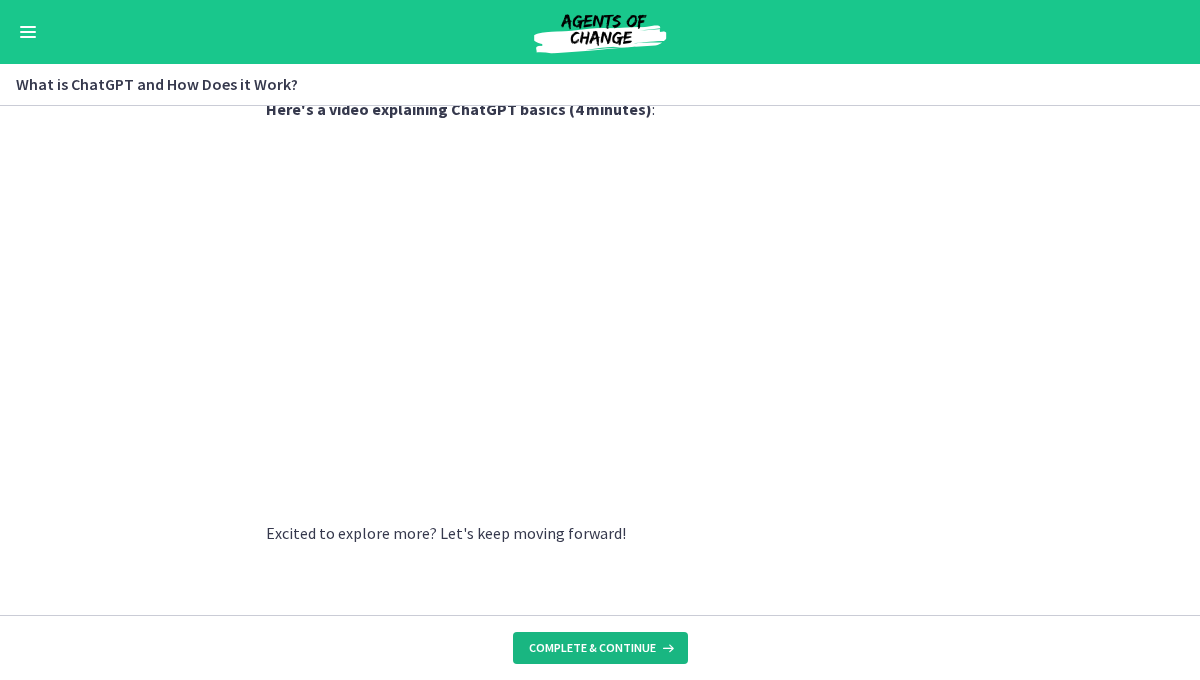 click on "Complete & continue" at bounding box center (600, 648) 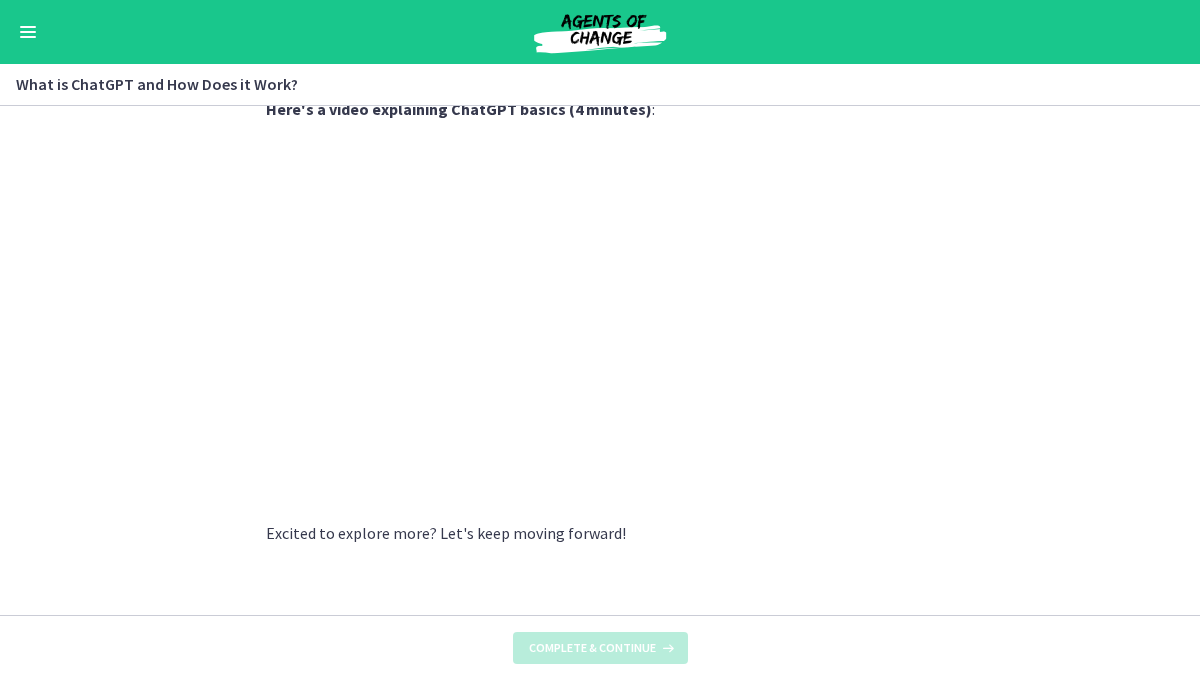 scroll, scrollTop: 0, scrollLeft: 0, axis: both 